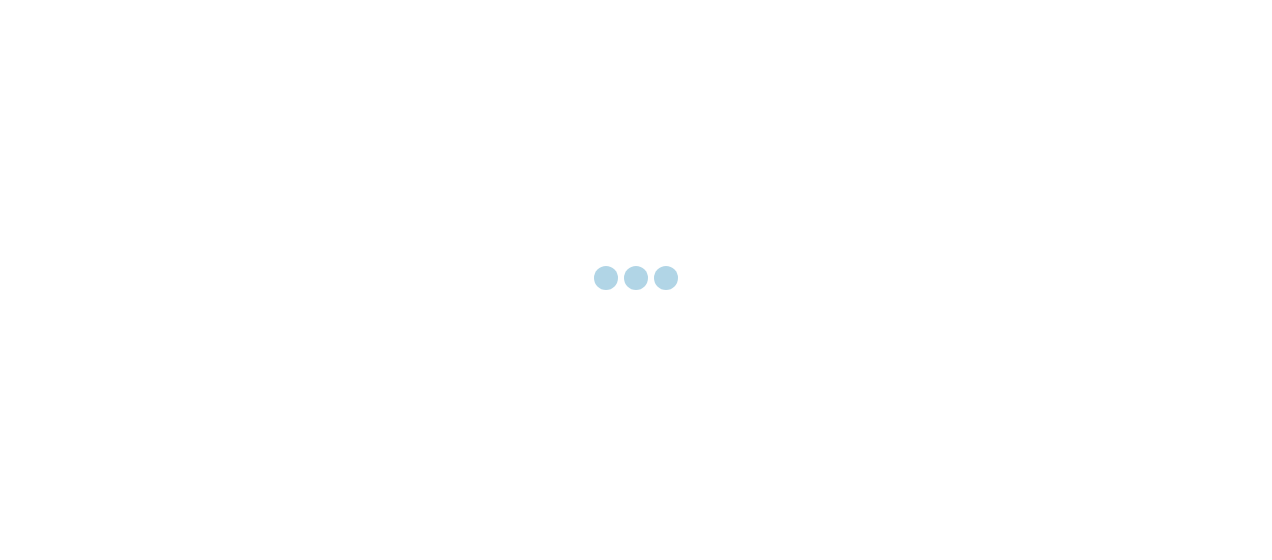 scroll, scrollTop: 0, scrollLeft: 0, axis: both 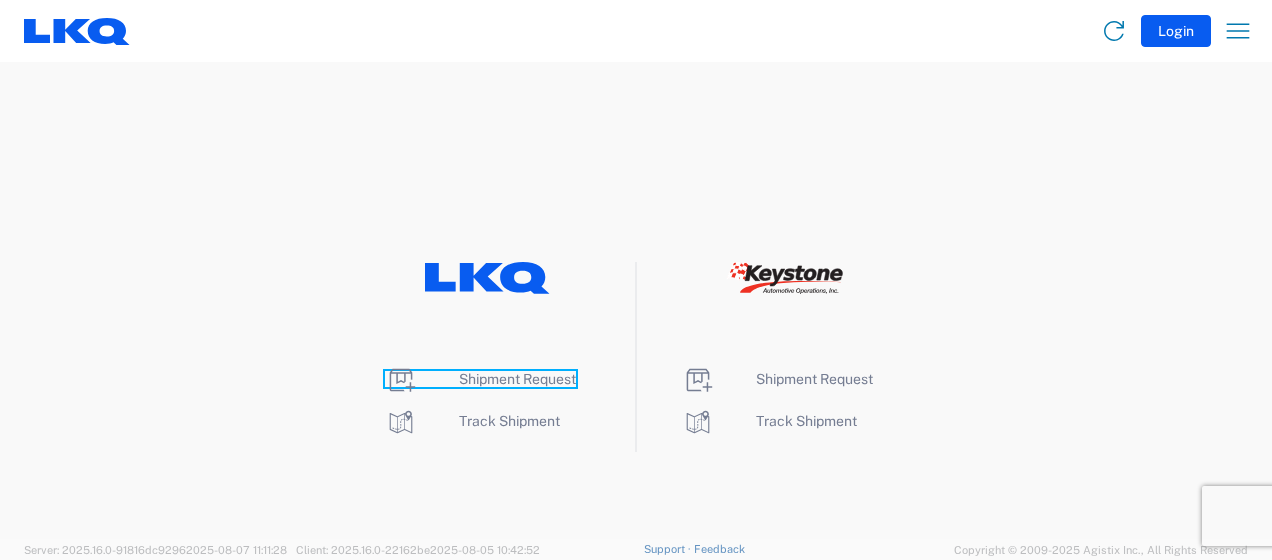 click on "Shipment Request" 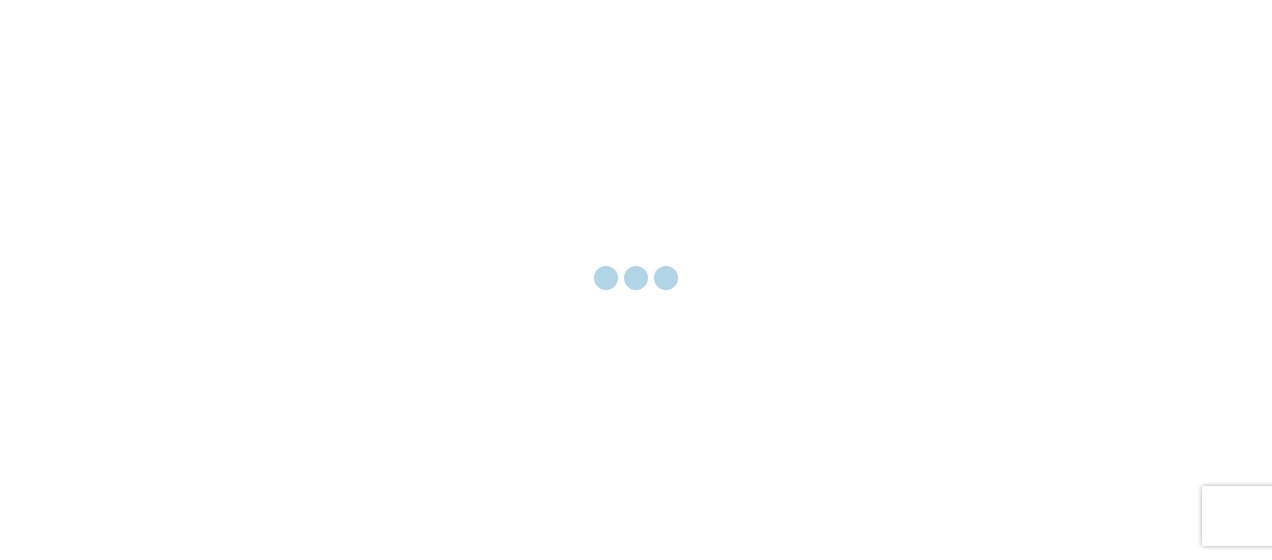 scroll, scrollTop: 0, scrollLeft: 0, axis: both 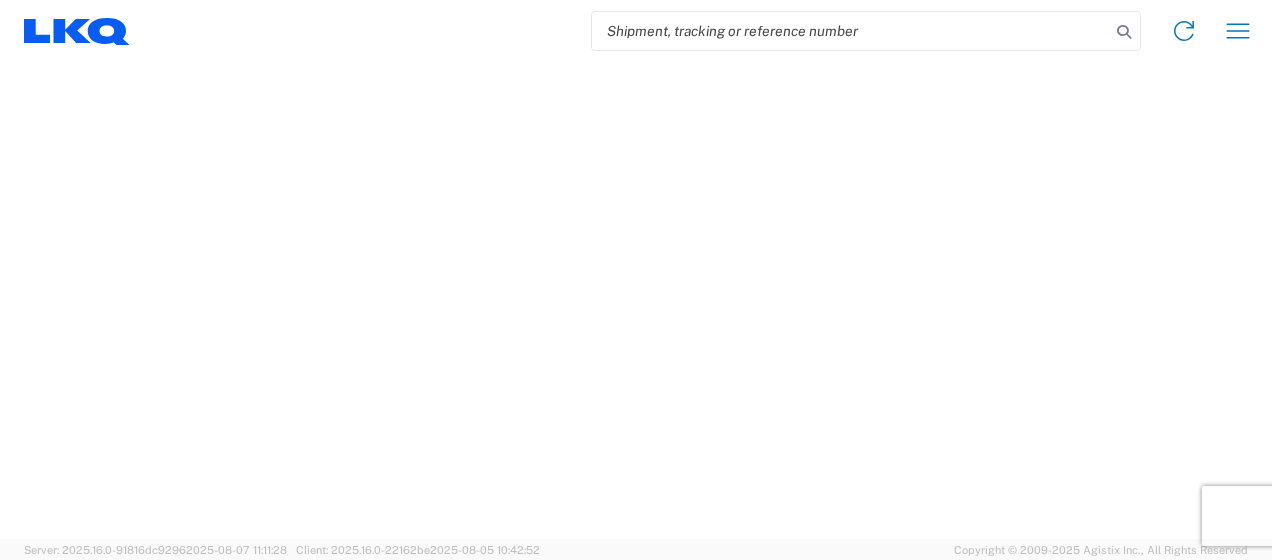 select on "FULL" 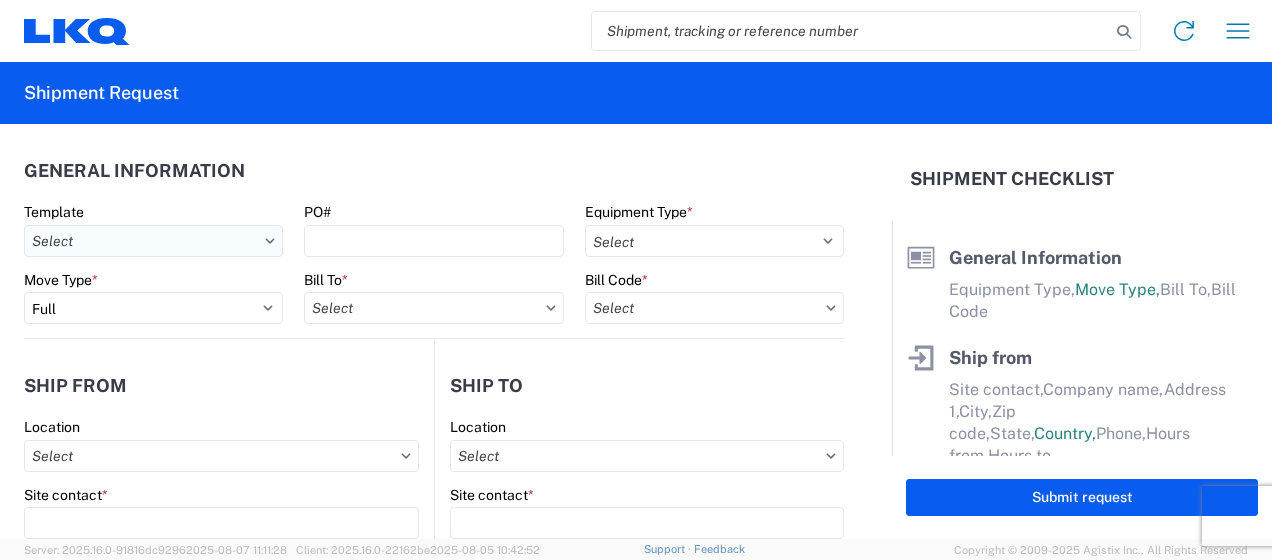 click on "Template" at bounding box center (153, 241) 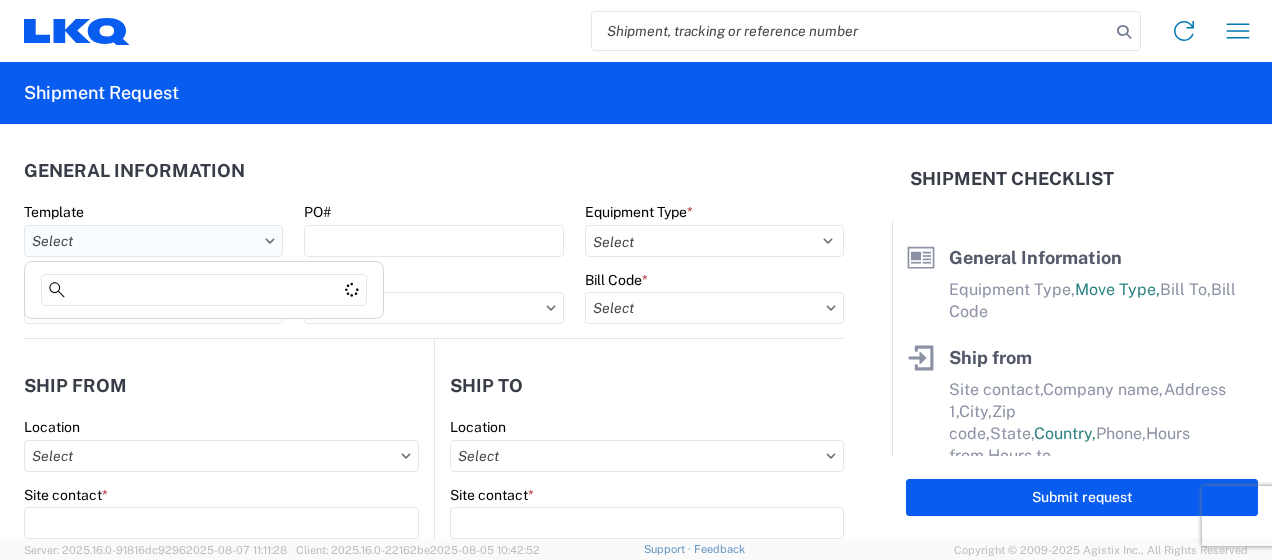 click on "Template" at bounding box center [153, 241] 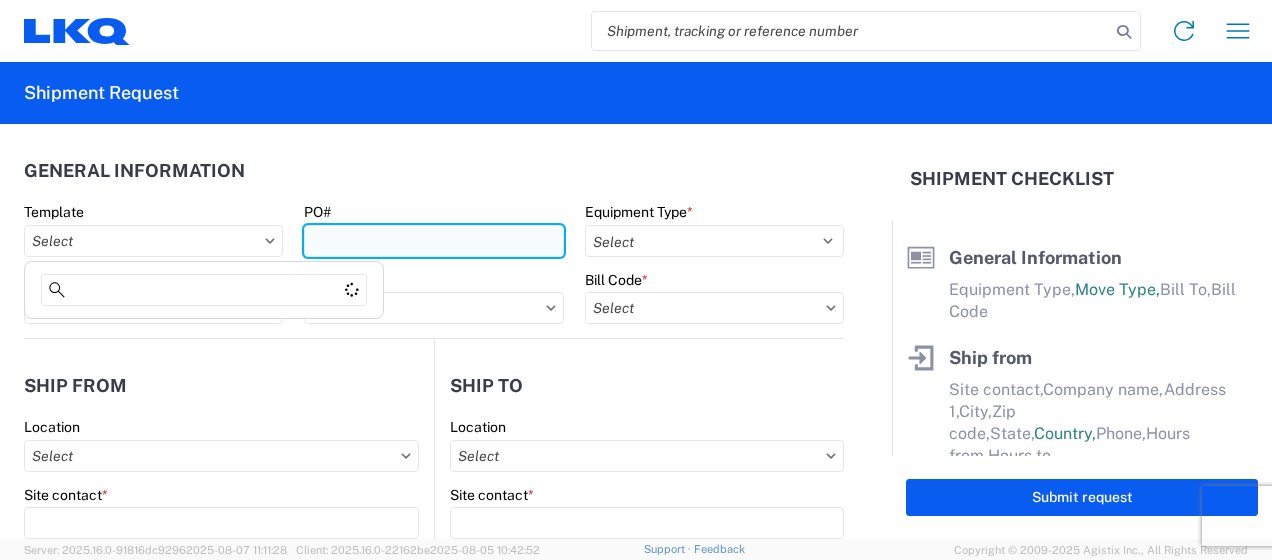 click on "PO#" at bounding box center [433, 241] 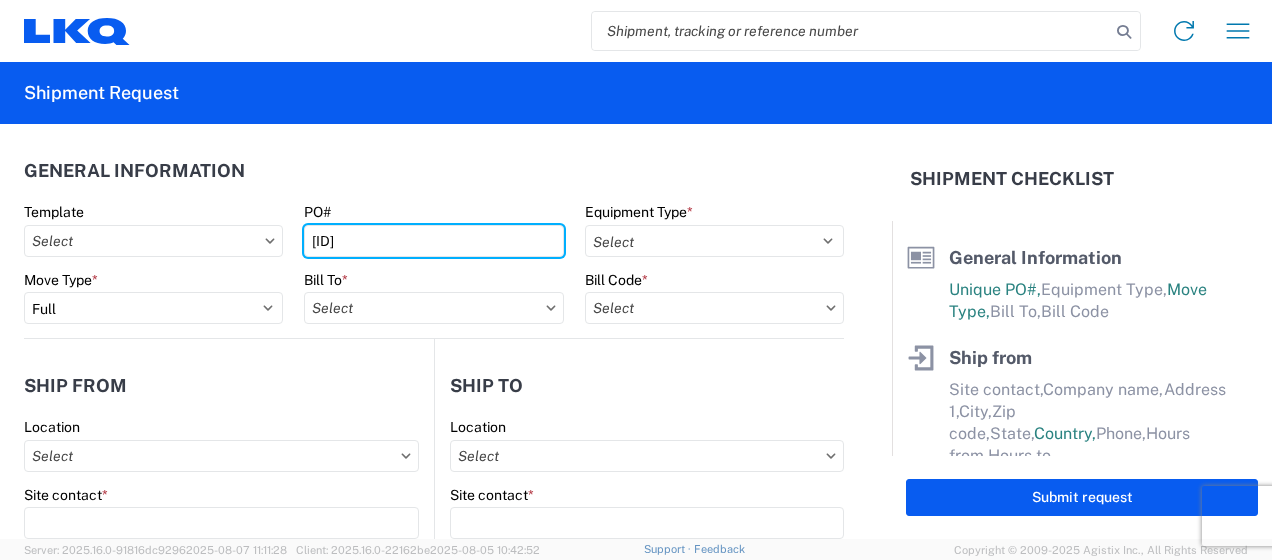 drag, startPoint x: 438, startPoint y: 249, endPoint x: 195, endPoint y: 209, distance: 246.27017 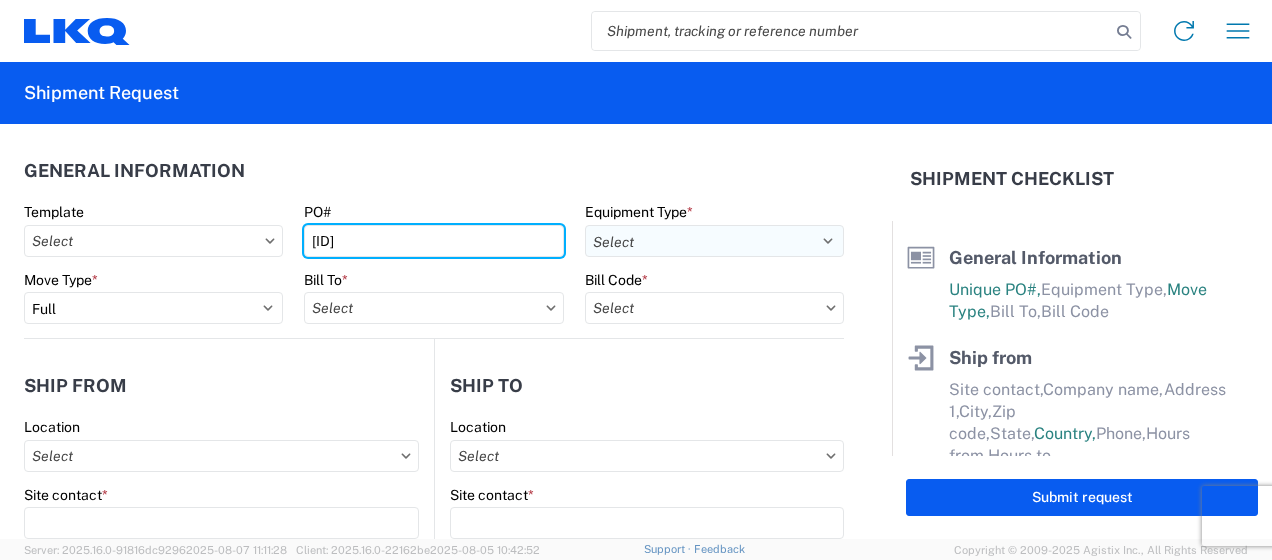 type on "[ID]" 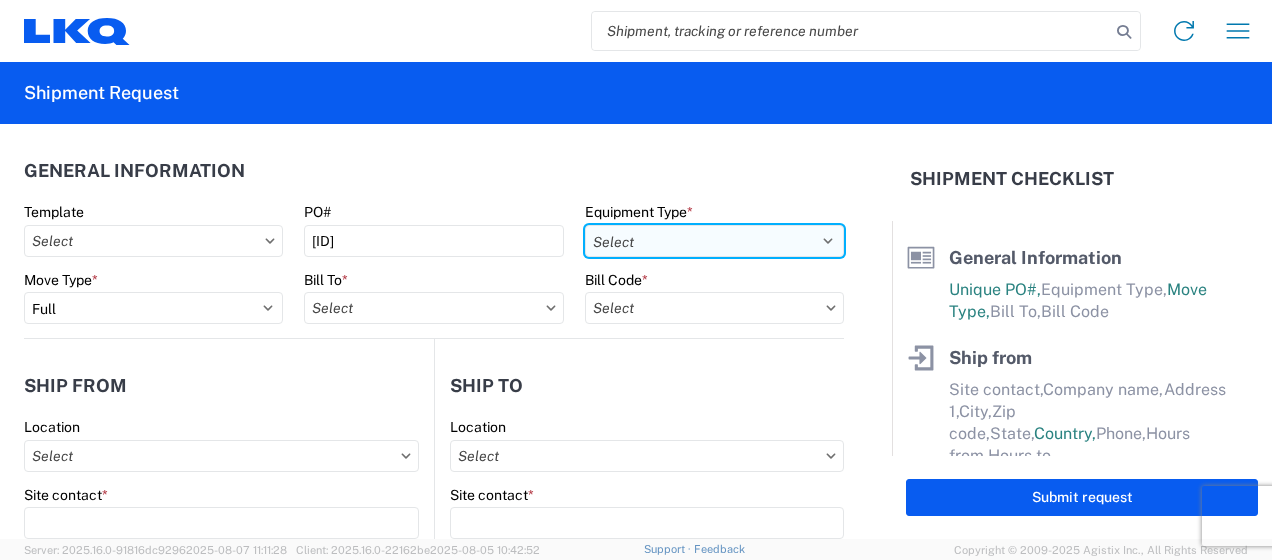 click on "Select 53’ Dry Van Flatbed Dropdeck (van) Lowboy (flatbed) Rail" at bounding box center [714, 241] 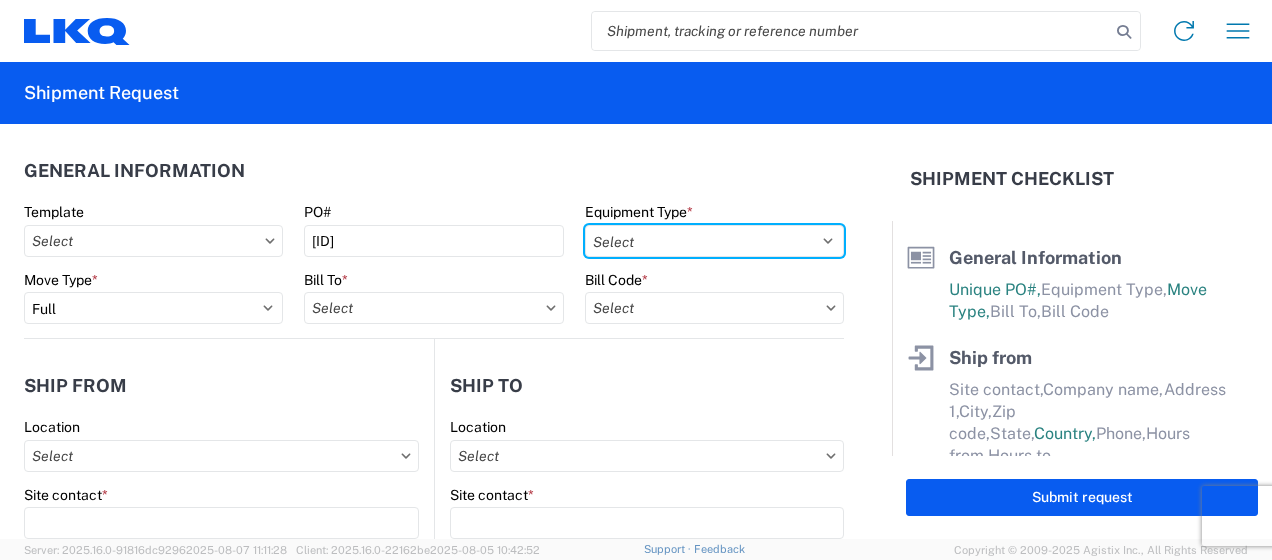 select on "STDV" 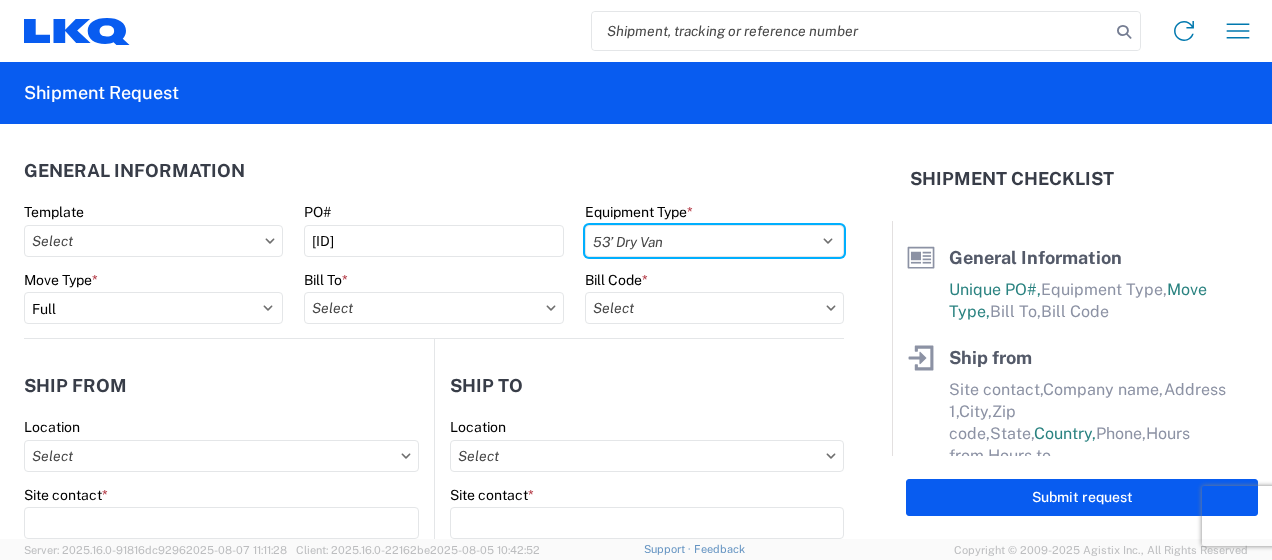 click on "Select 53’ Dry Van Flatbed Dropdeck (van) Lowboy (flatbed) Rail" at bounding box center [714, 241] 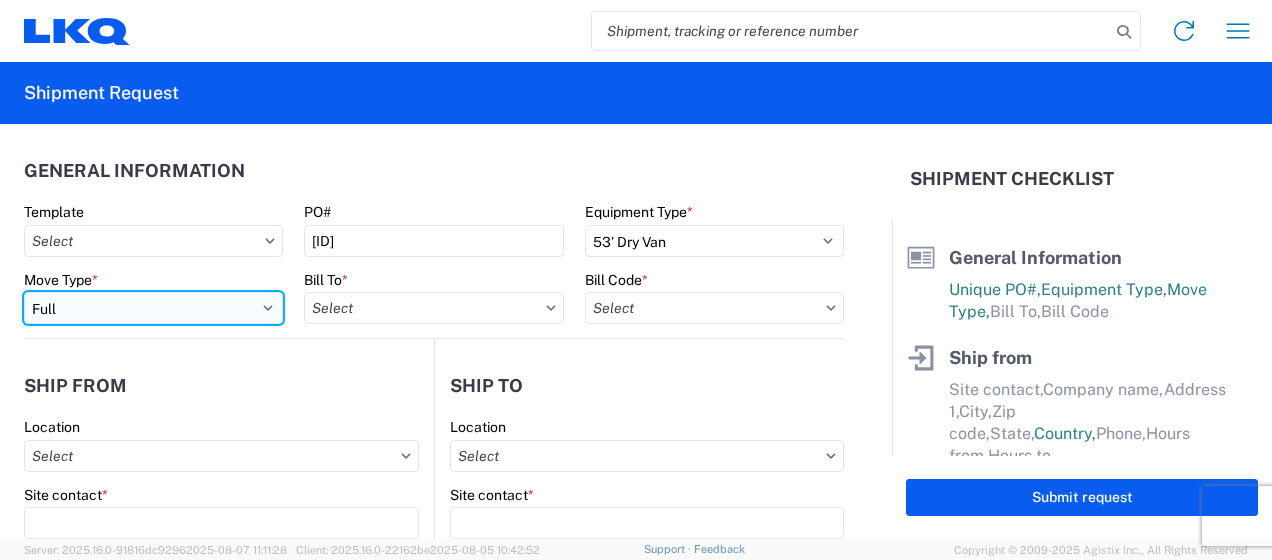 click on "Select Full Partial TL" at bounding box center (153, 308) 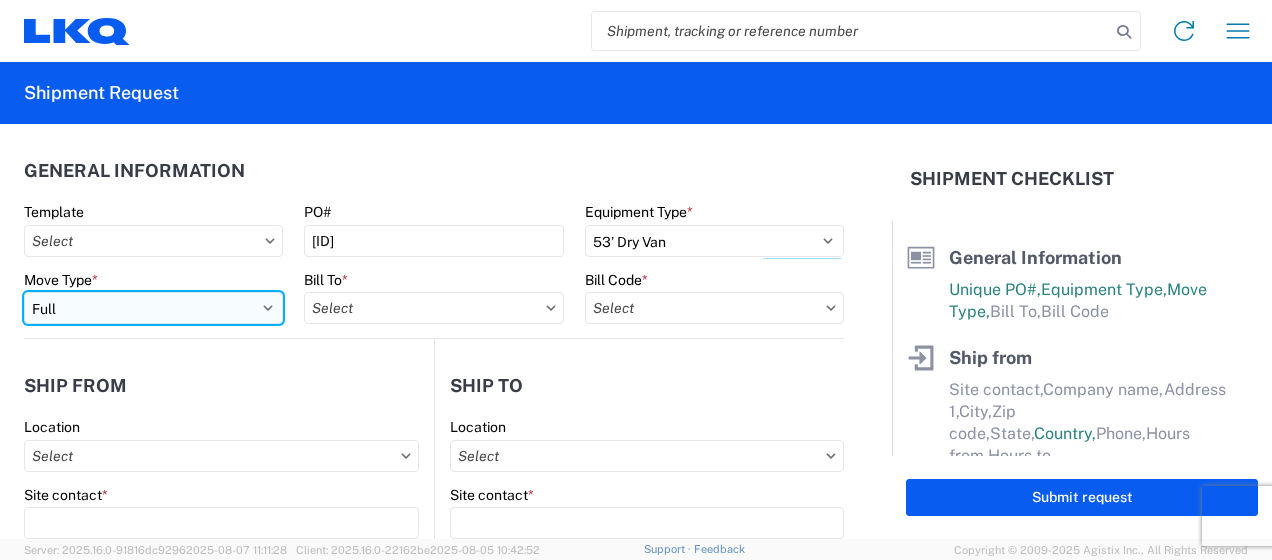 click on "Select Full Partial TL" at bounding box center (153, 308) 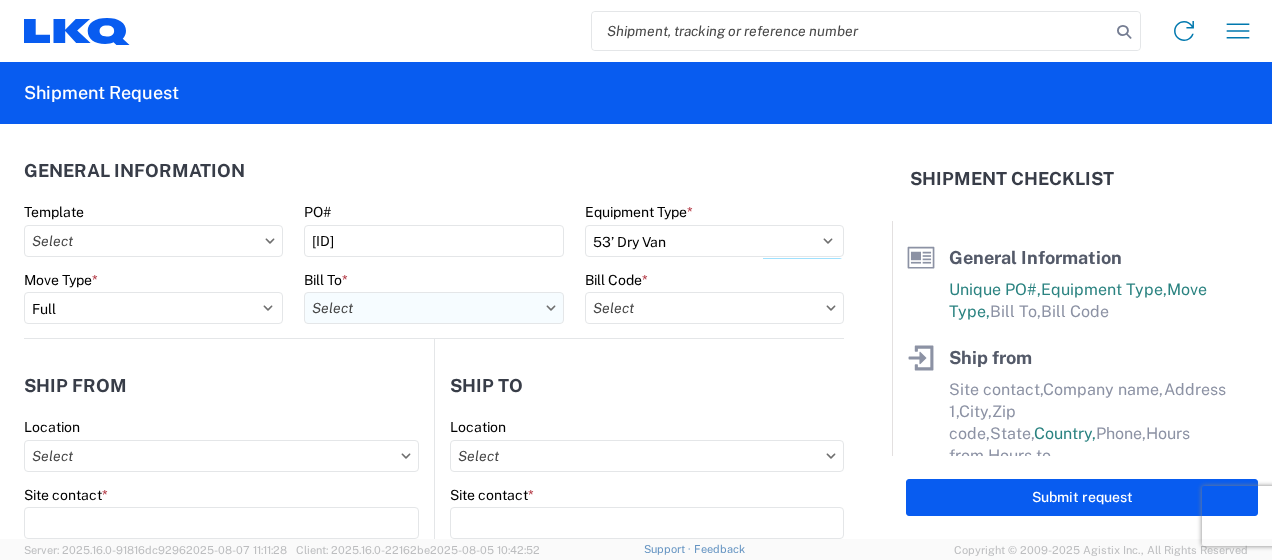click on "Bill To  *" at bounding box center (433, 308) 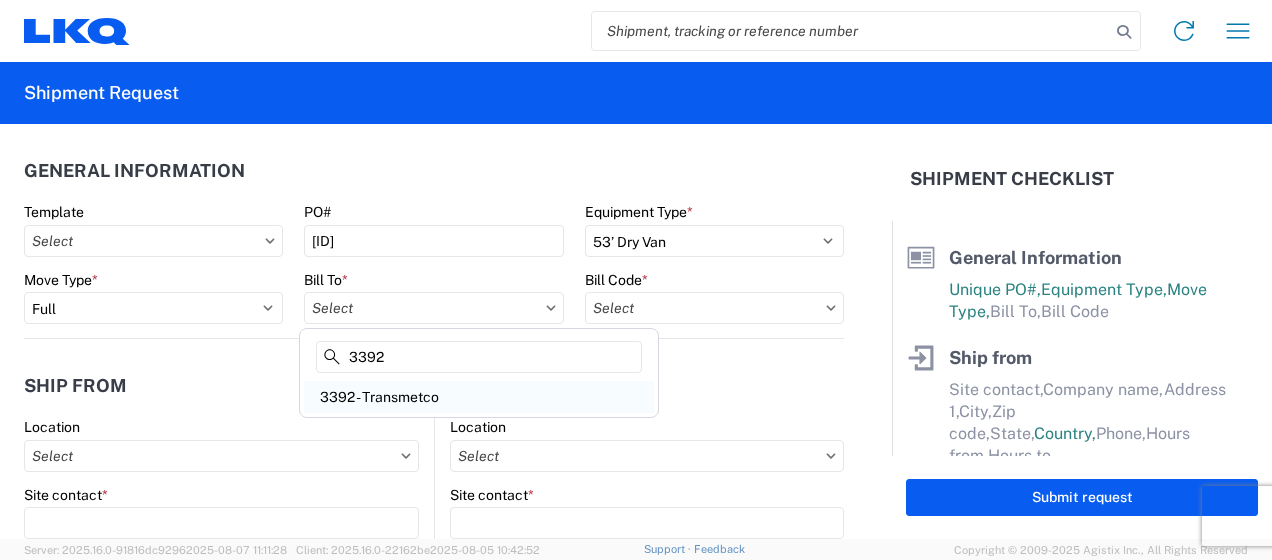 type on "3392" 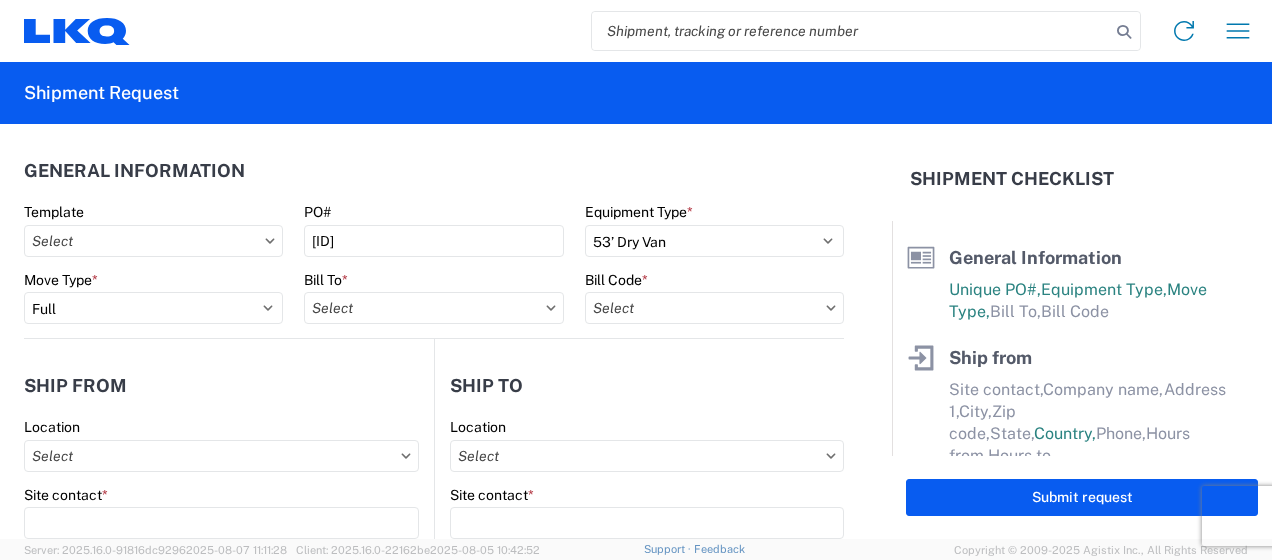 type on "3392 - Transmetco" 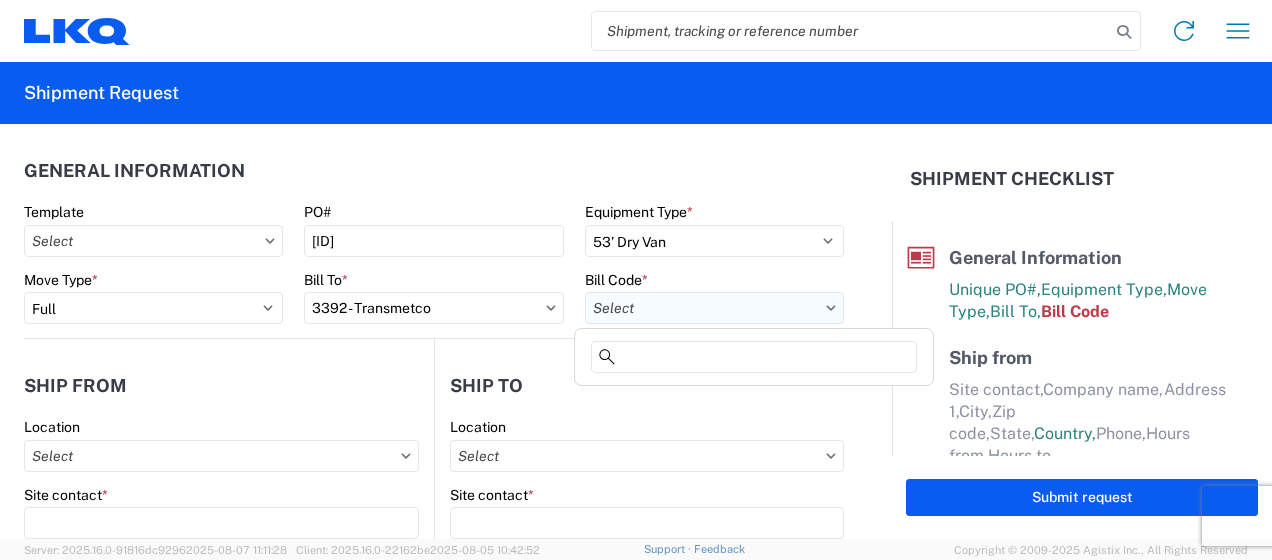 click on "Bill Code  *" at bounding box center (714, 308) 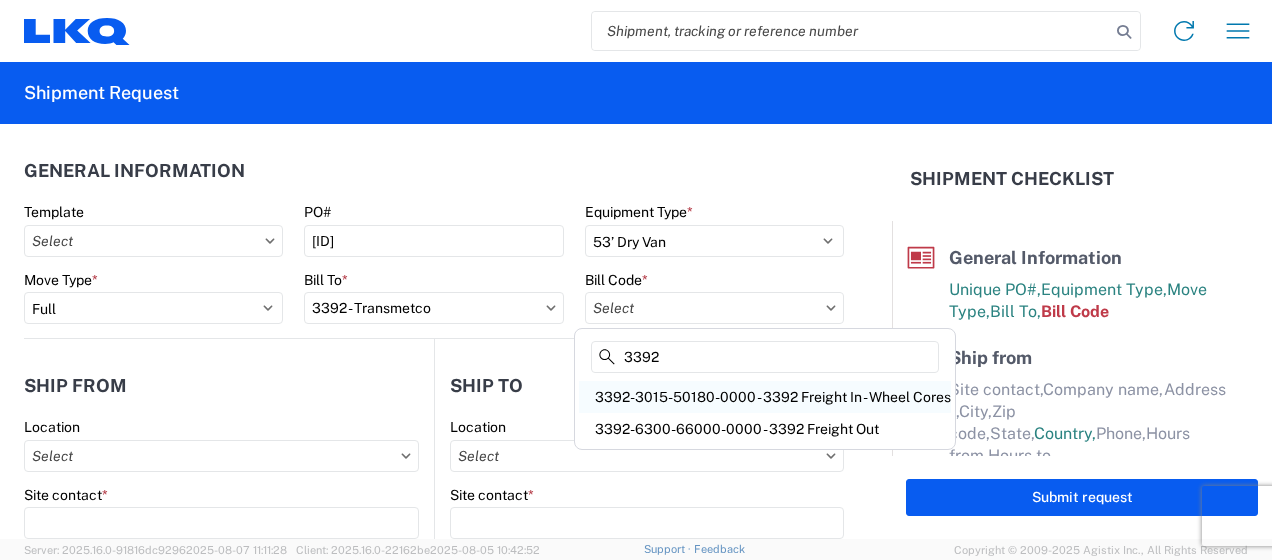 type on "3392" 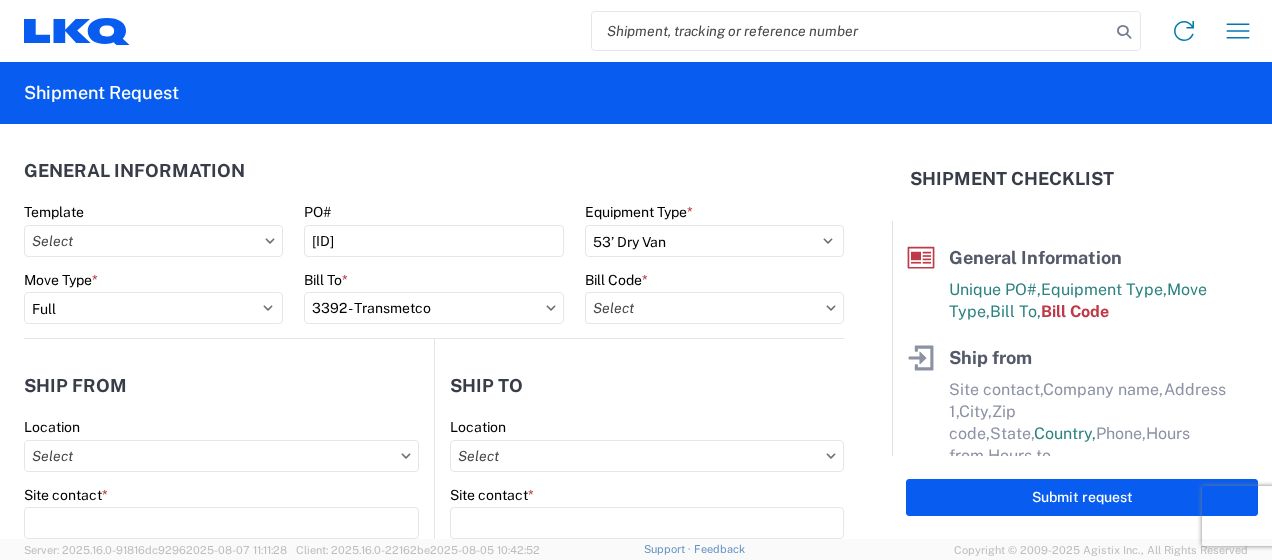 type on "3392-3015-50180-0000 - 3392 Freight In - Wheel Cores" 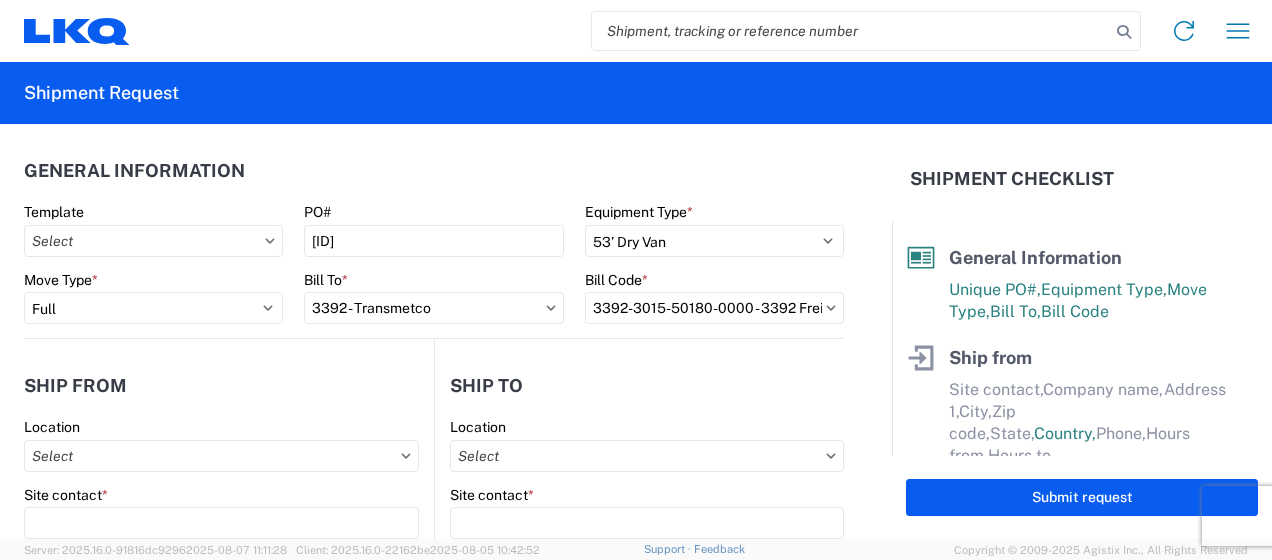 scroll, scrollTop: 200, scrollLeft: 0, axis: vertical 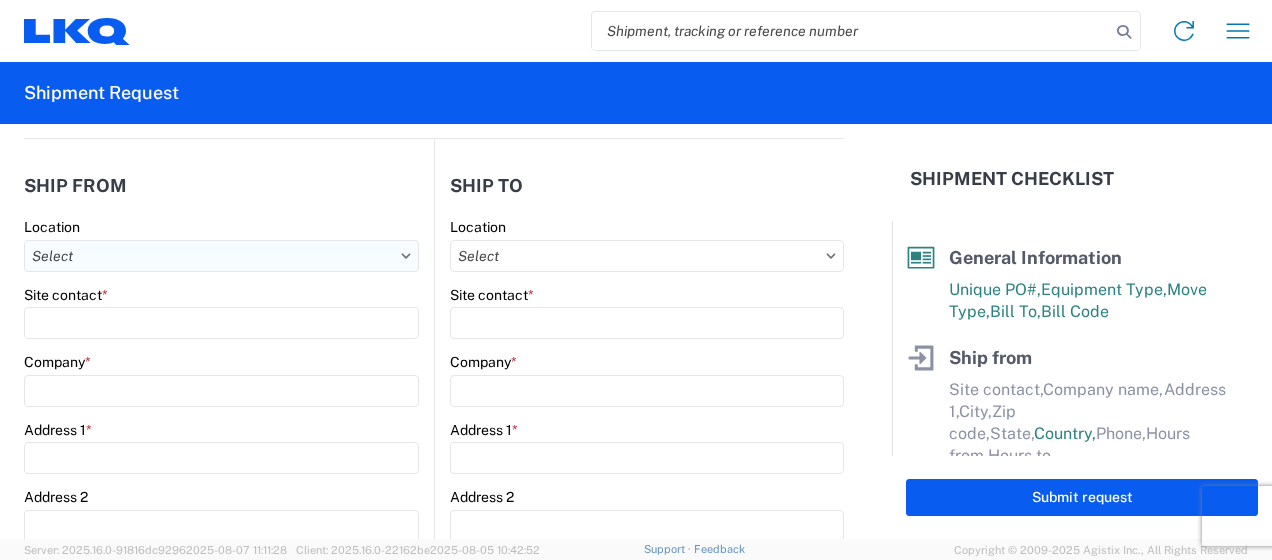 click on "Location" at bounding box center (221, 256) 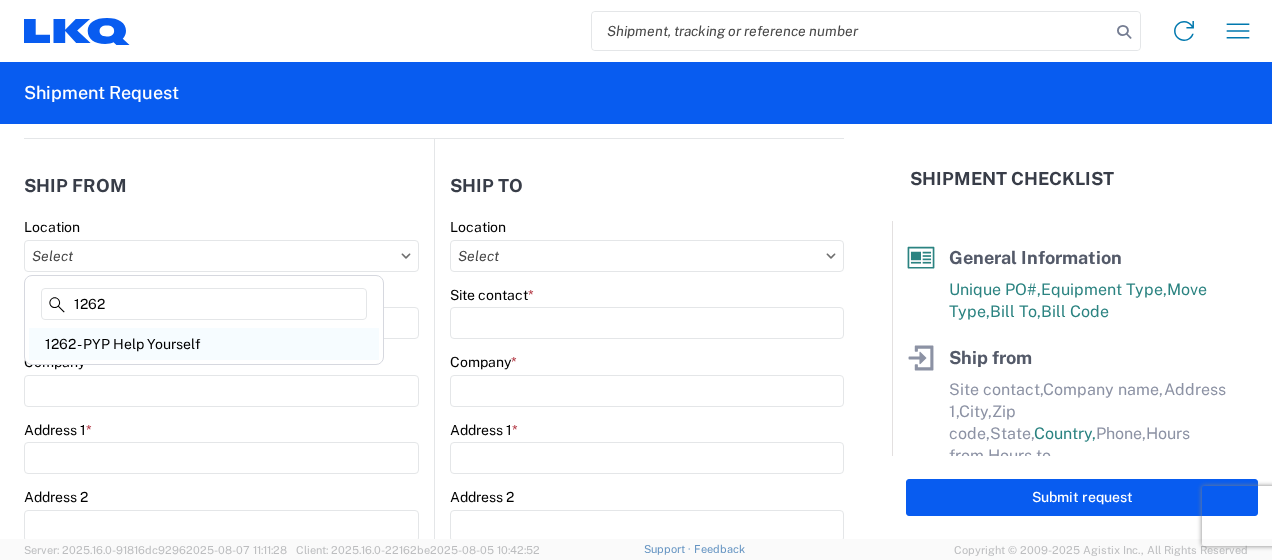 type on "1262" 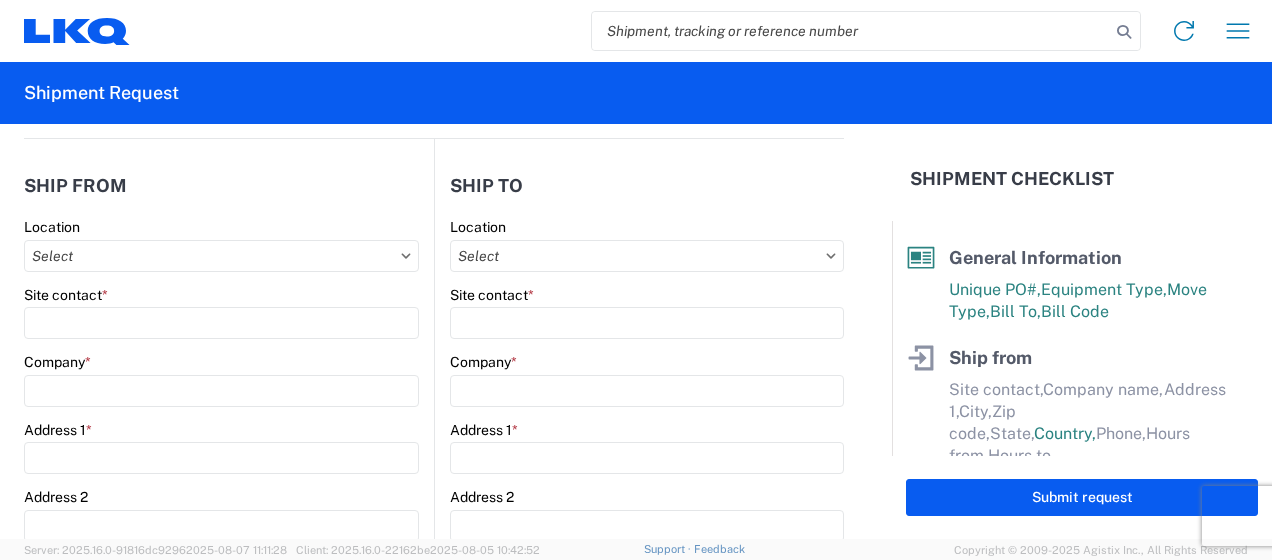 type on "1262 - PYP Help Yourself" 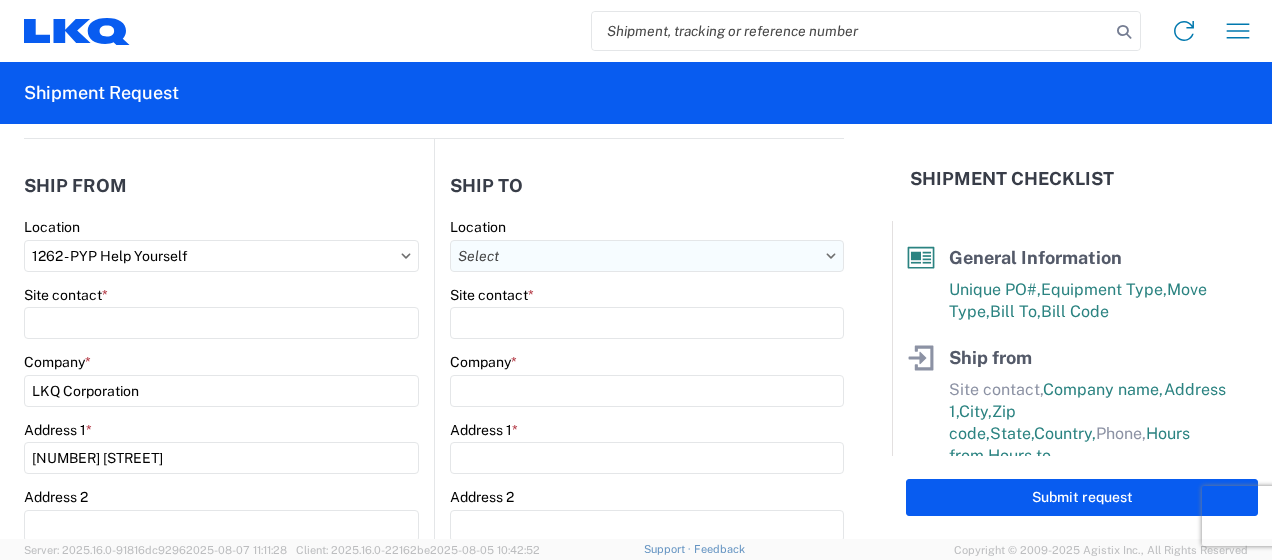 click on "Location" at bounding box center [647, 256] 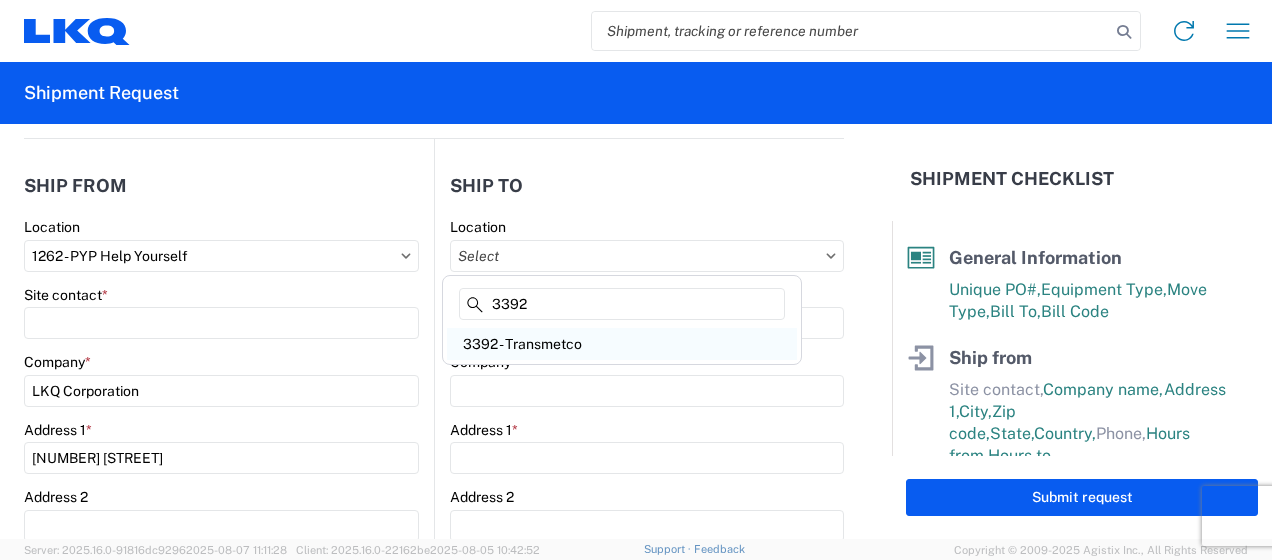 type on "3392" 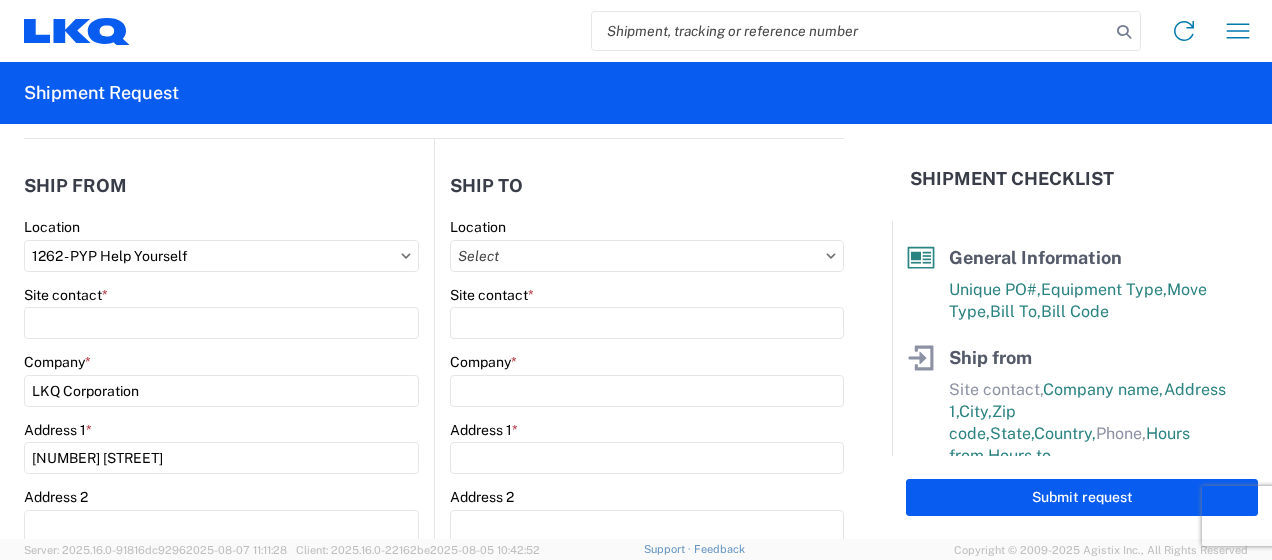 type on "3392 - Transmetco" 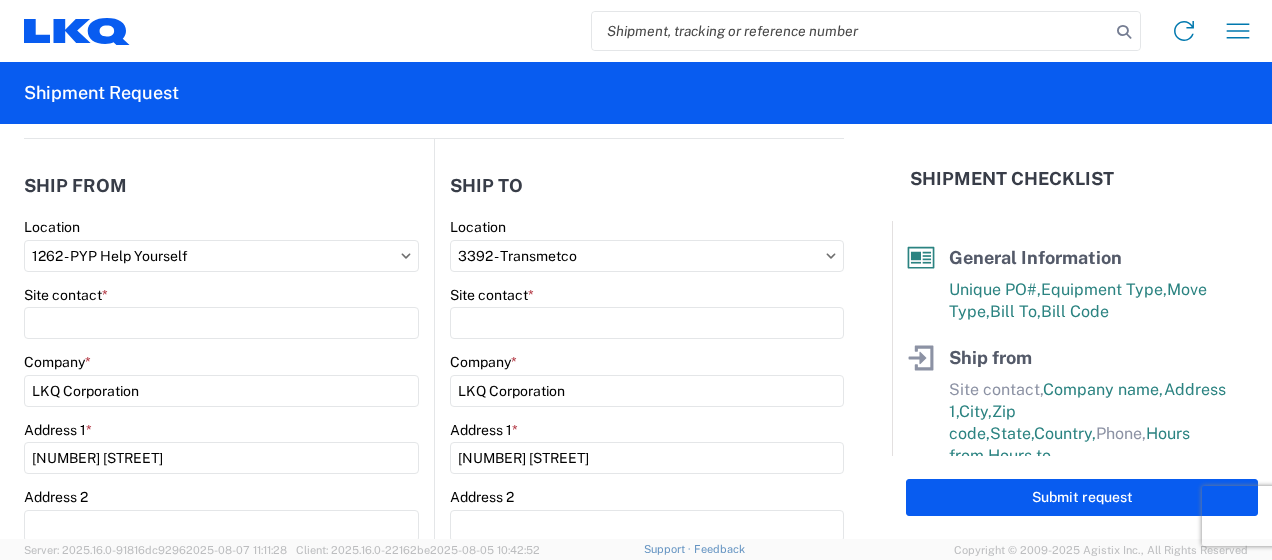 select on "US" 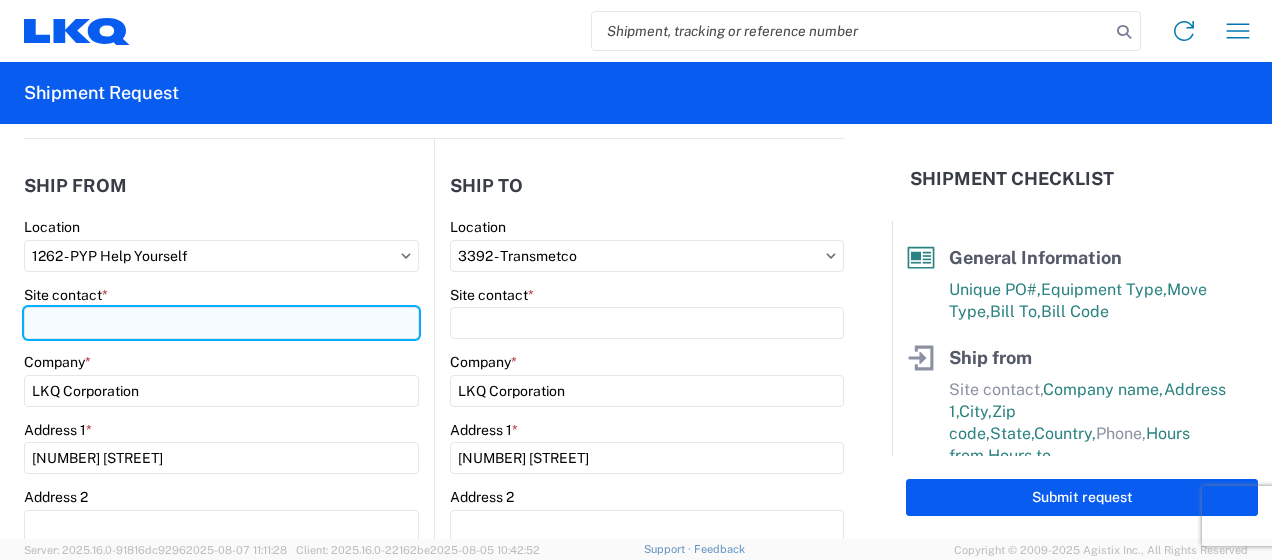 click on "Site contact  *" at bounding box center (221, 323) 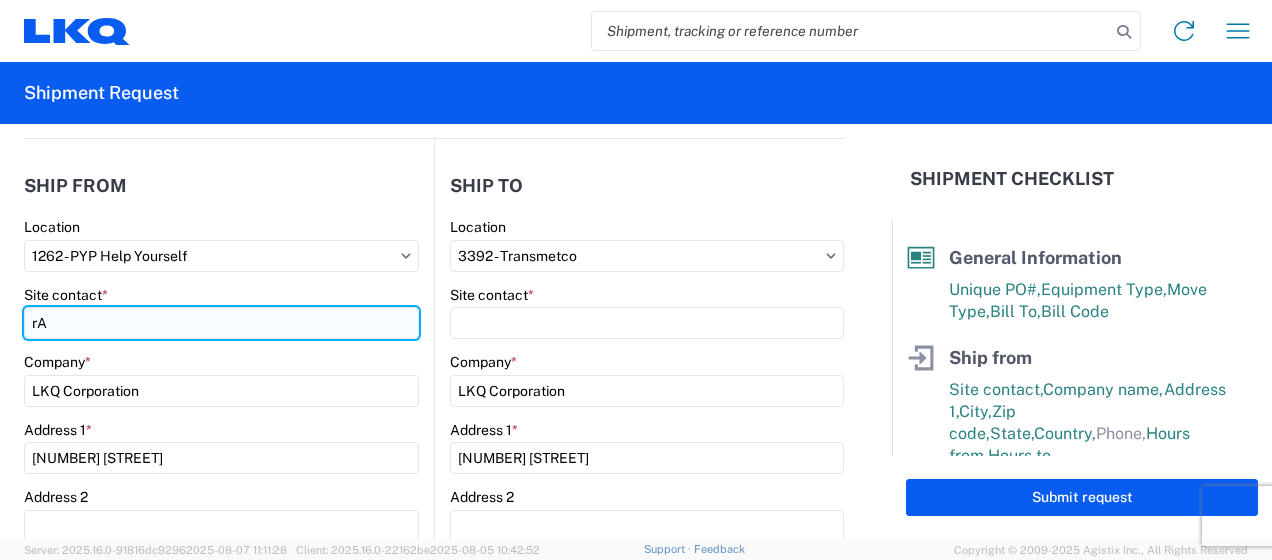 type on "r" 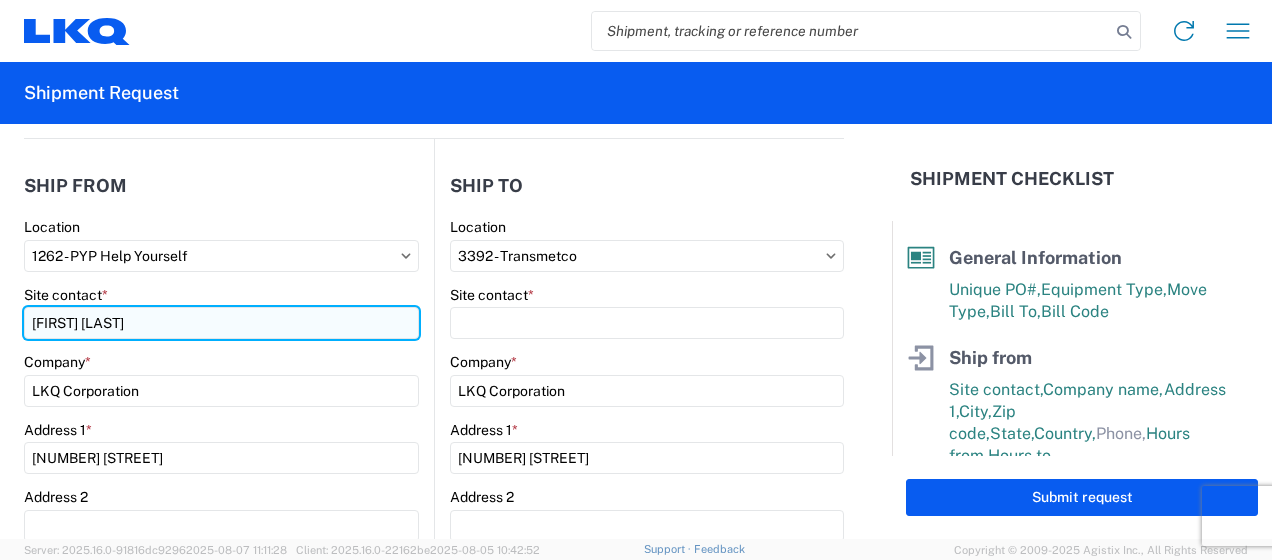 type on "[FIRST] [LAST]" 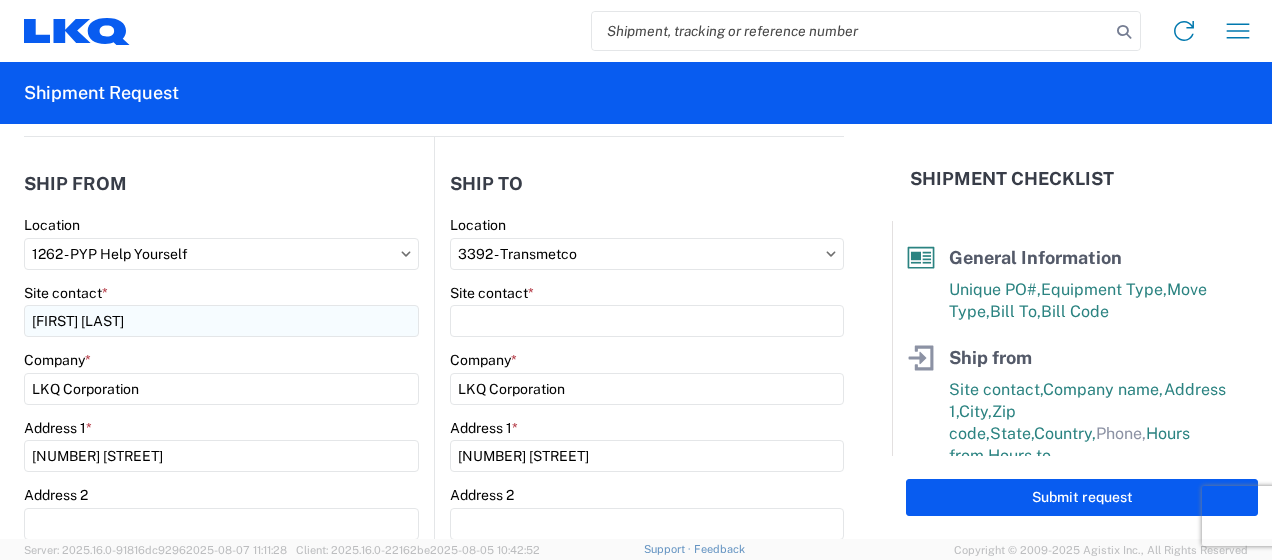 scroll, scrollTop: 461, scrollLeft: 0, axis: vertical 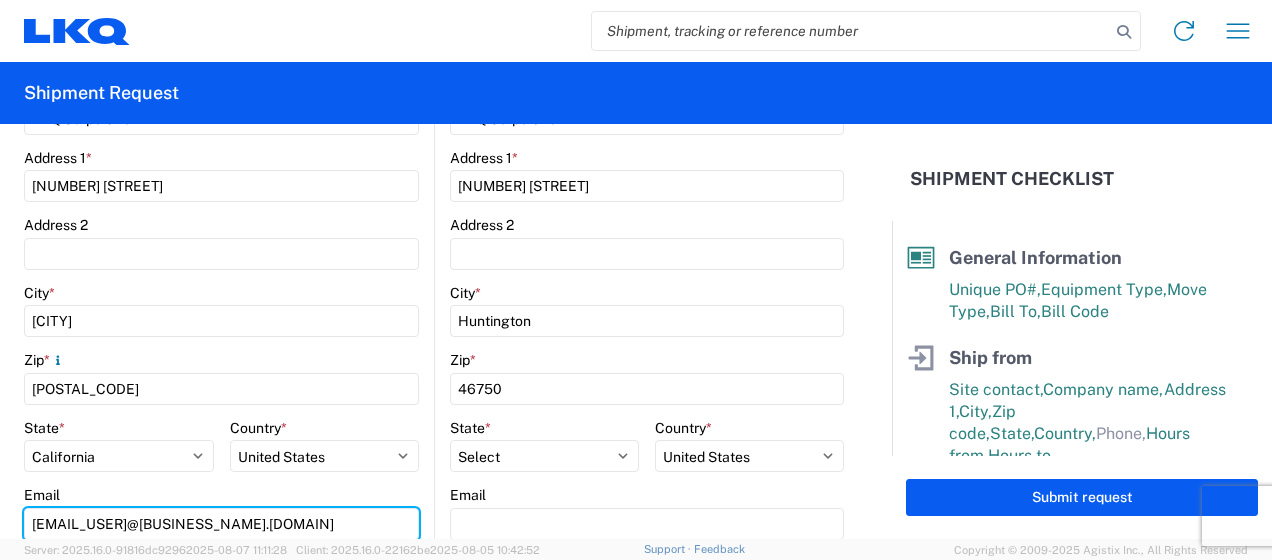 type on "[EMAIL_USER]@[BUSINESS_NAME].[DOMAIN]" 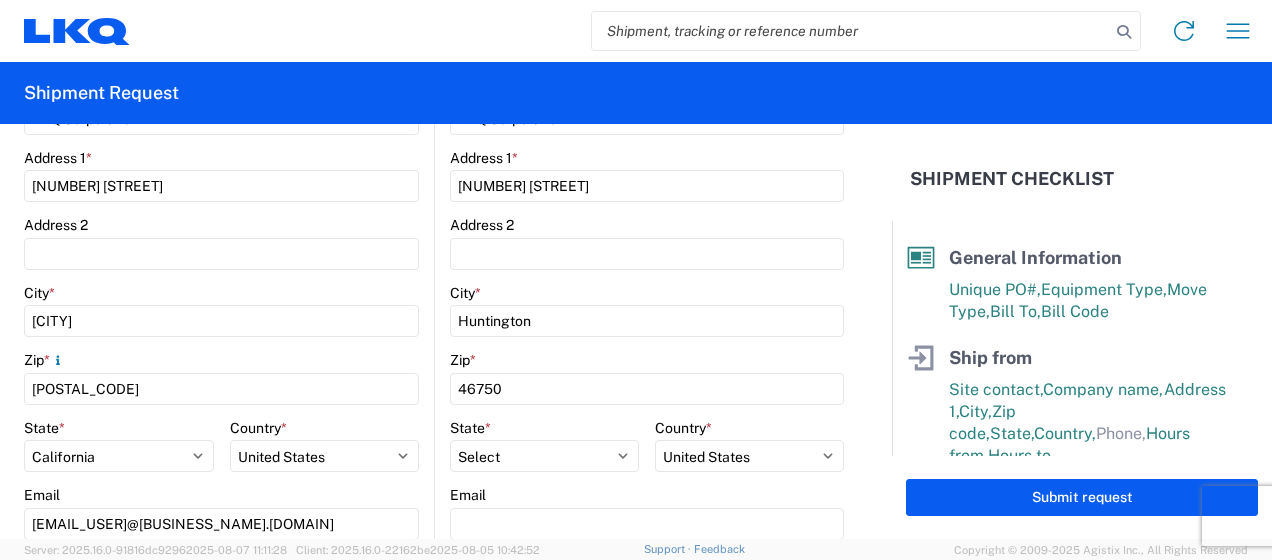 scroll, scrollTop: 731, scrollLeft: 0, axis: vertical 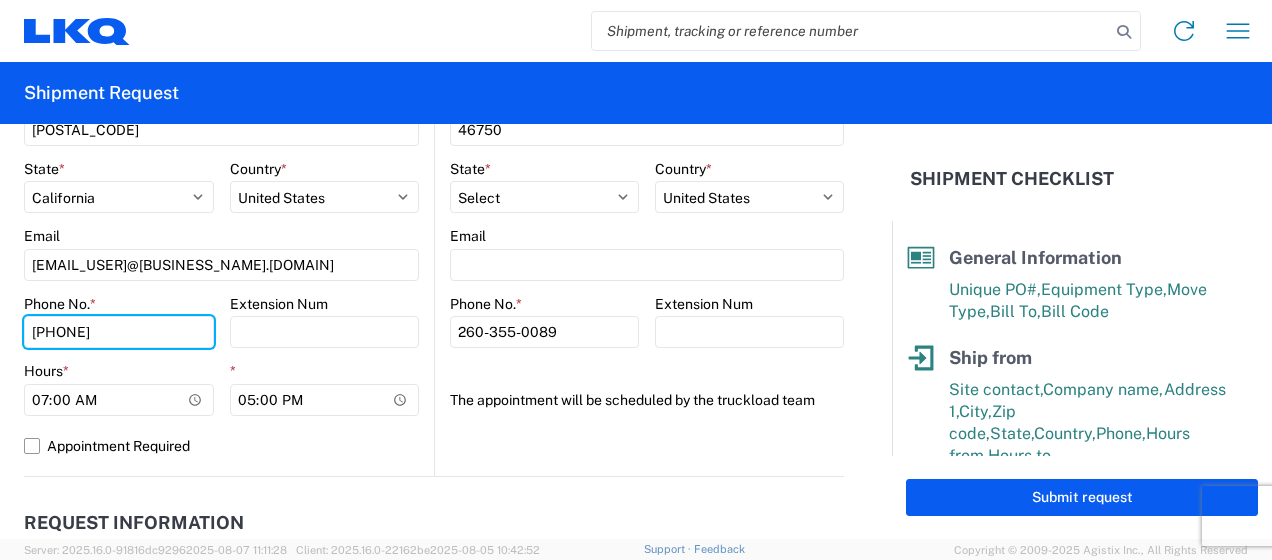type on "[PHONE]" 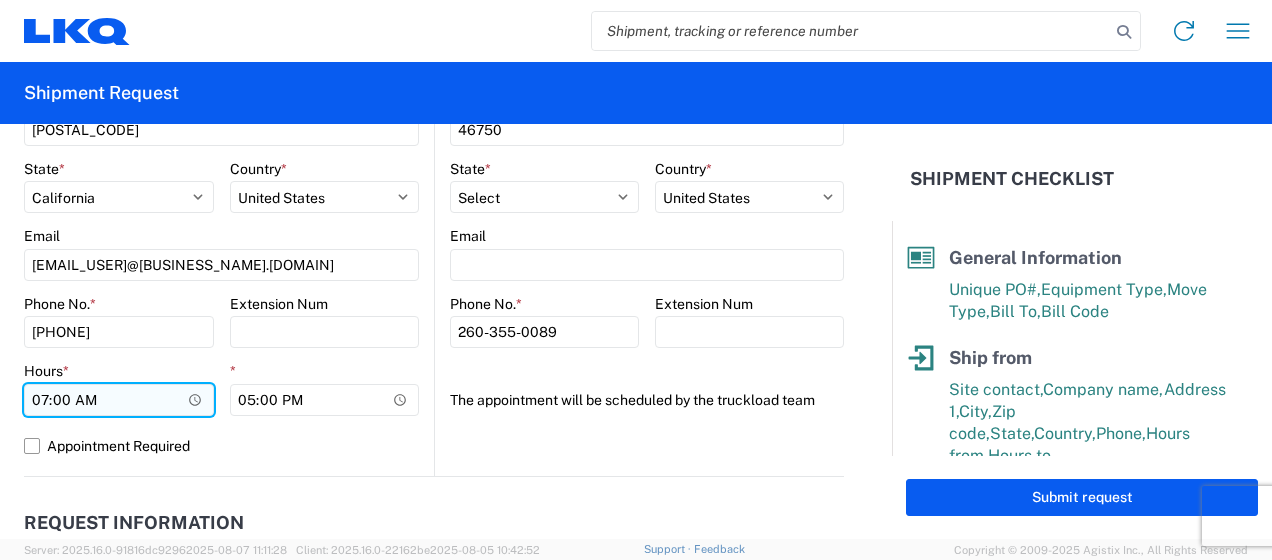 click on "07:00" at bounding box center [119, 400] 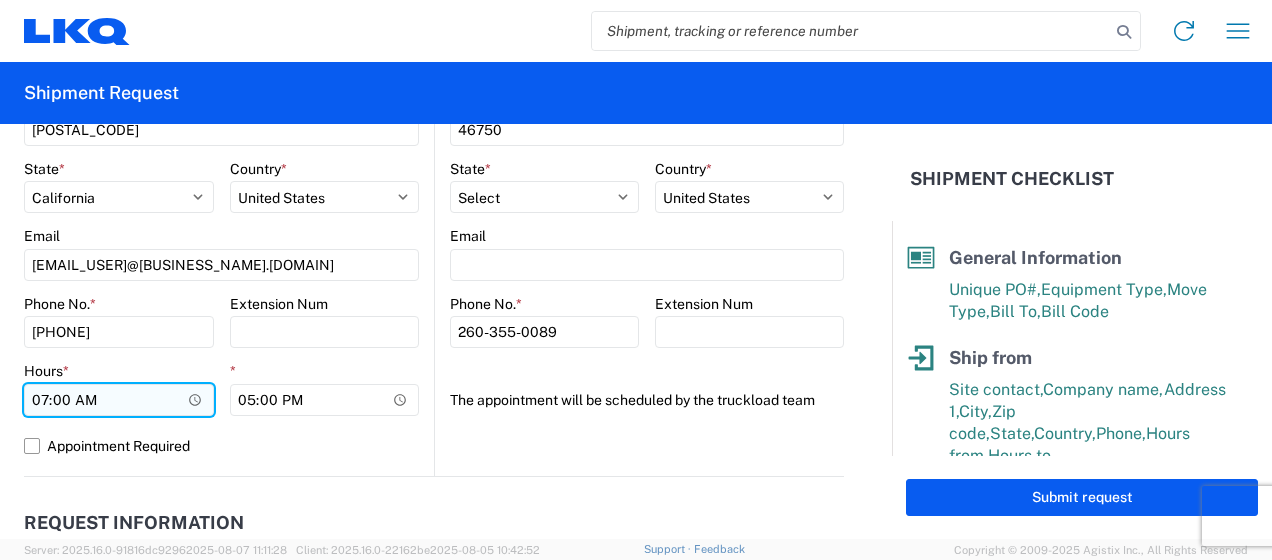 click on "07:00" at bounding box center (119, 400) 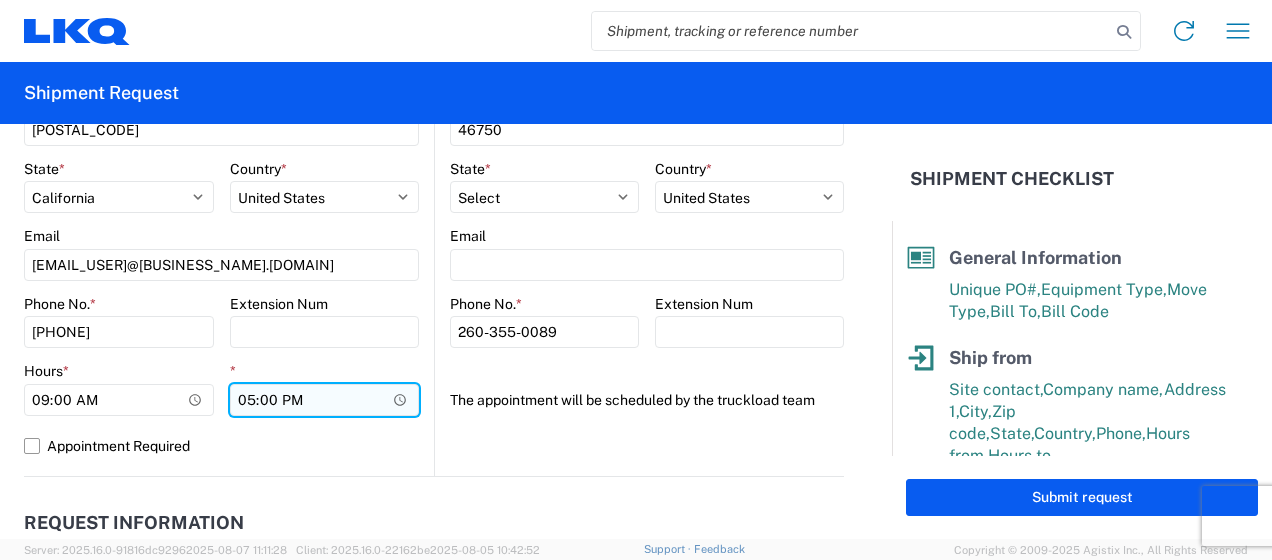 type on "09:00" 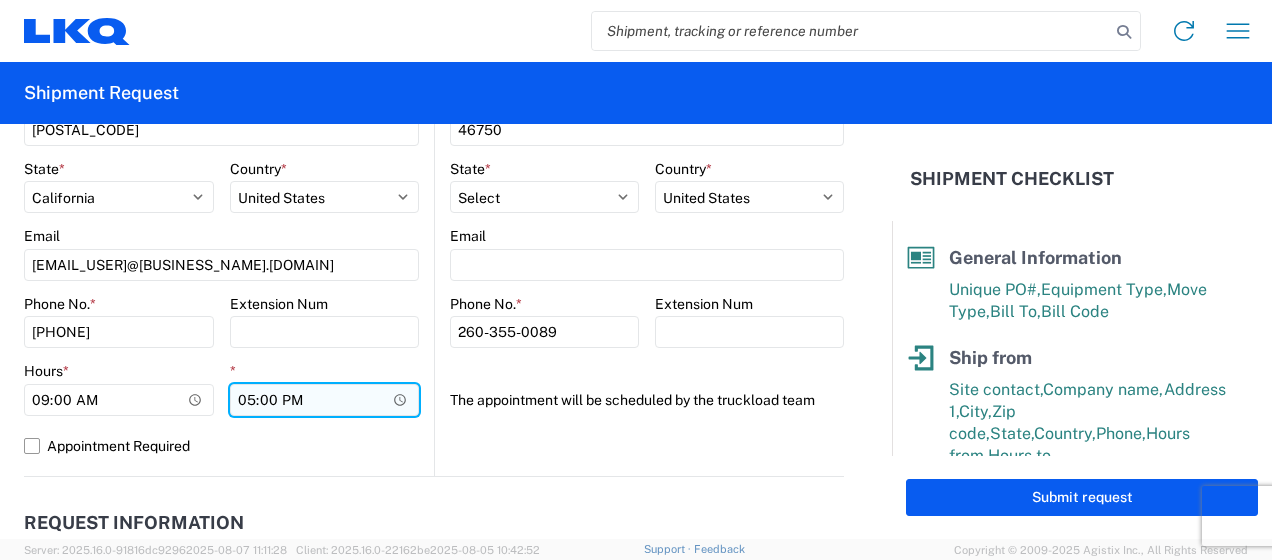 click on "17:00" at bounding box center (325, 400) 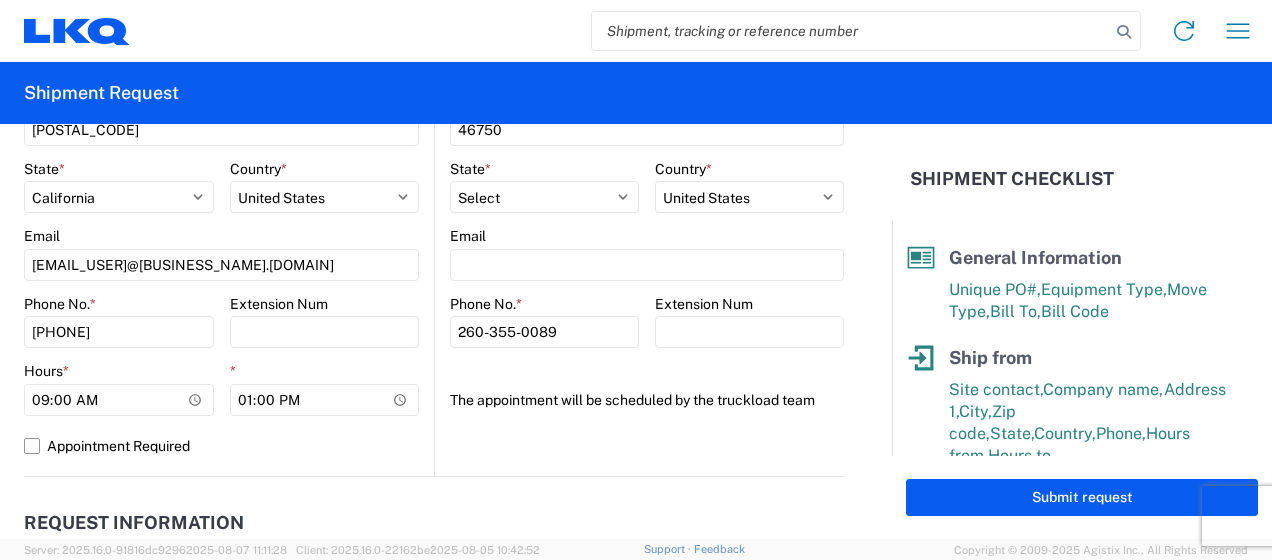 type on "13:00" 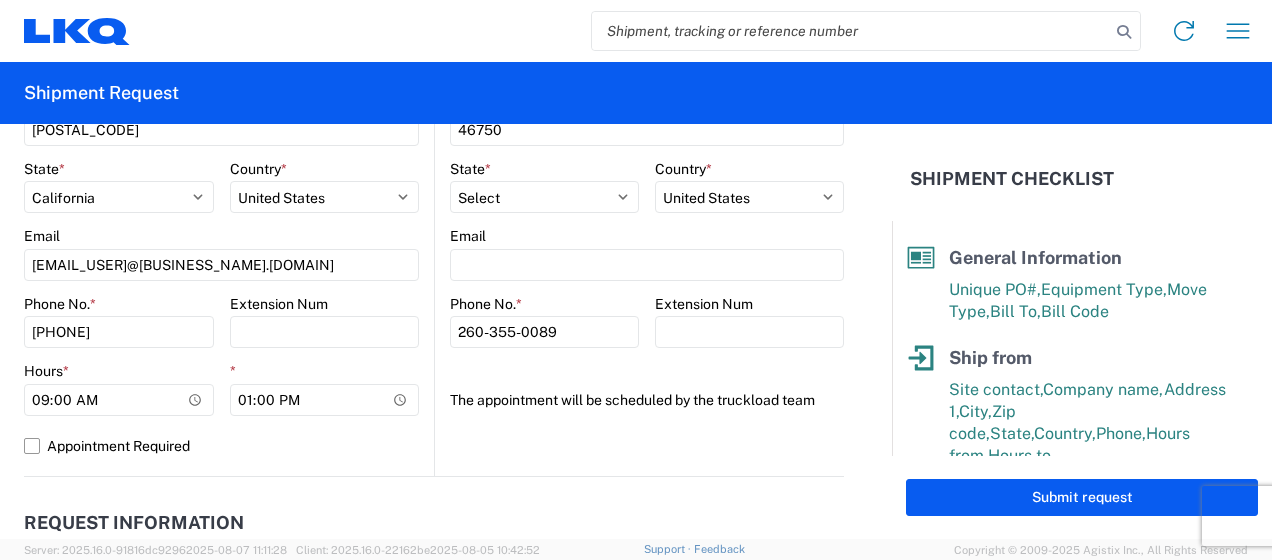 click on "Request Information   Name  *  Email  *  Merchant
Phone  *  Load Ready Date  *  Ship Deadline Date  *  Delivery Deadline Date" 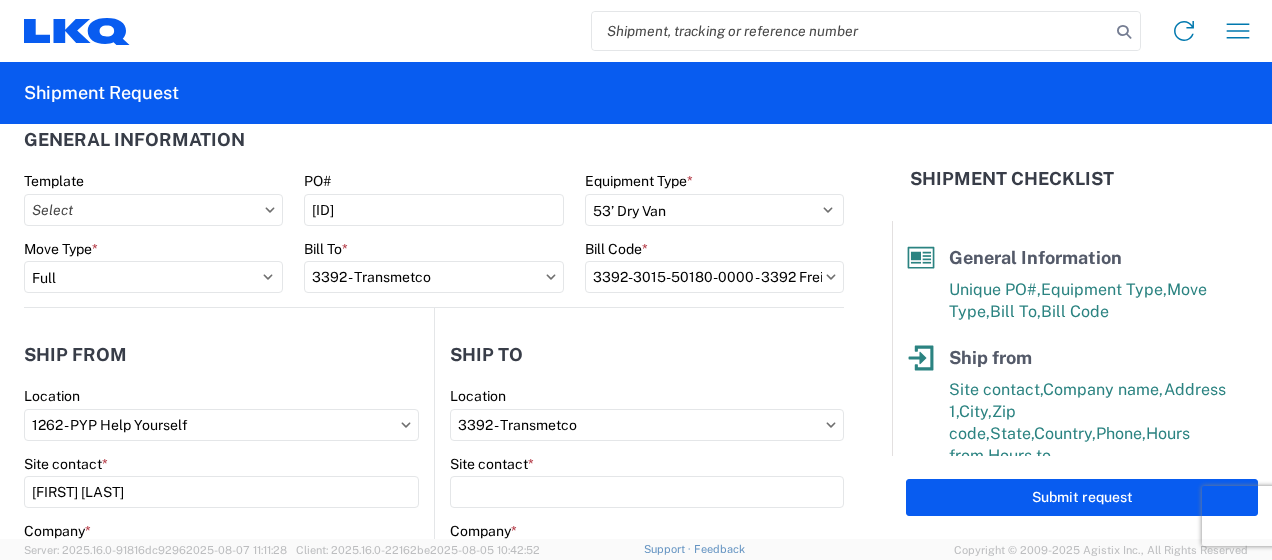scroll, scrollTop: 231, scrollLeft: 0, axis: vertical 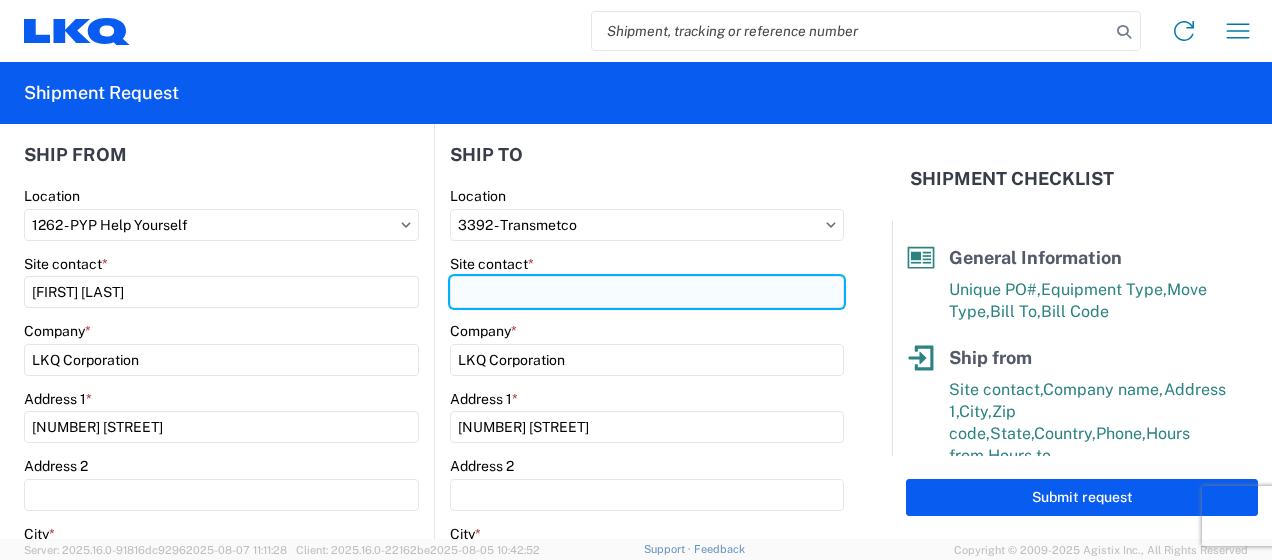 click on "Site contact  *" at bounding box center [647, 292] 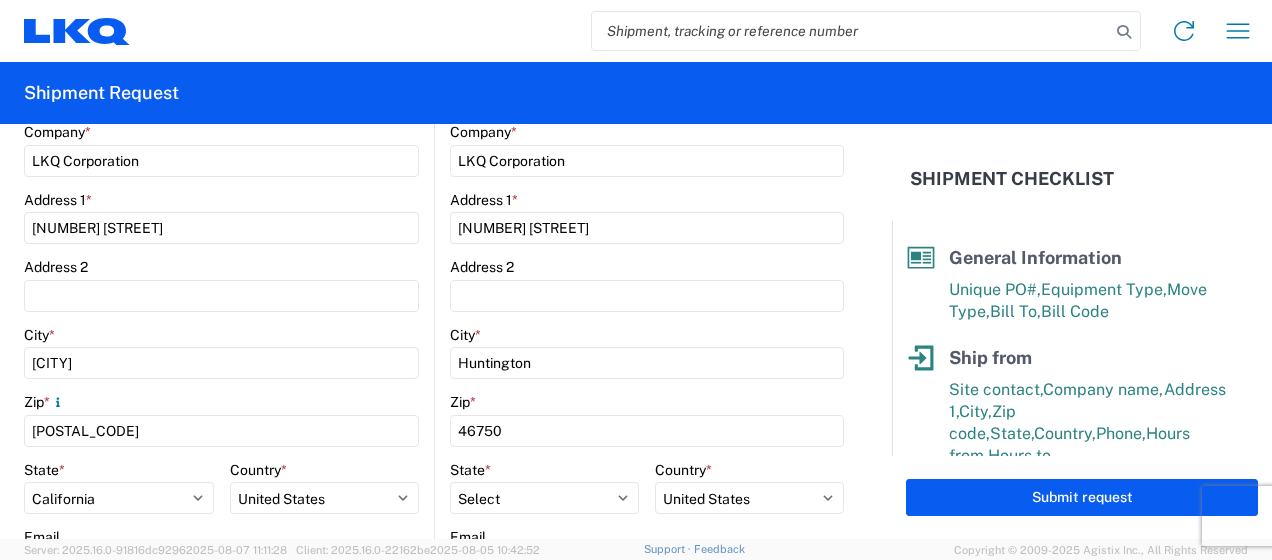 scroll, scrollTop: 431, scrollLeft: 0, axis: vertical 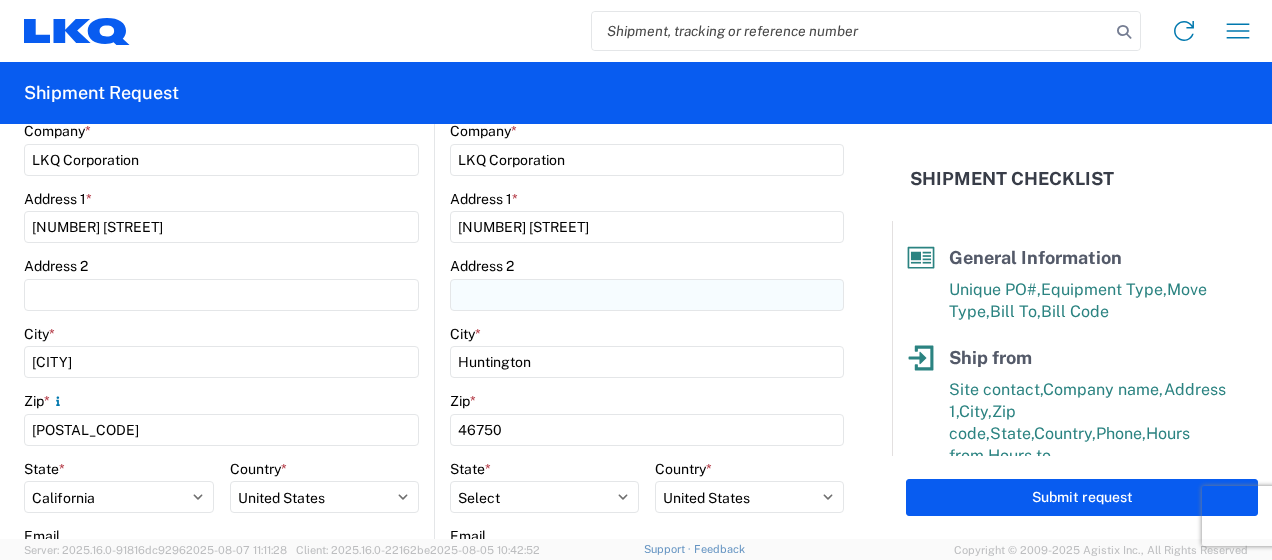 type on "[FIRST] [LAST]" 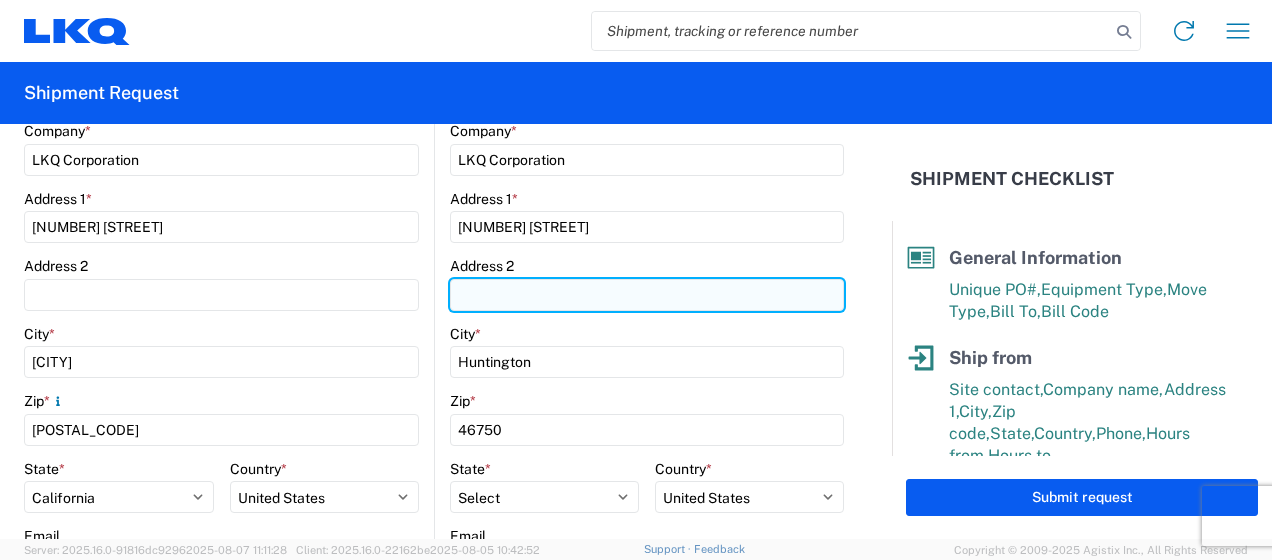 click on "Address 2" at bounding box center (647, 295) 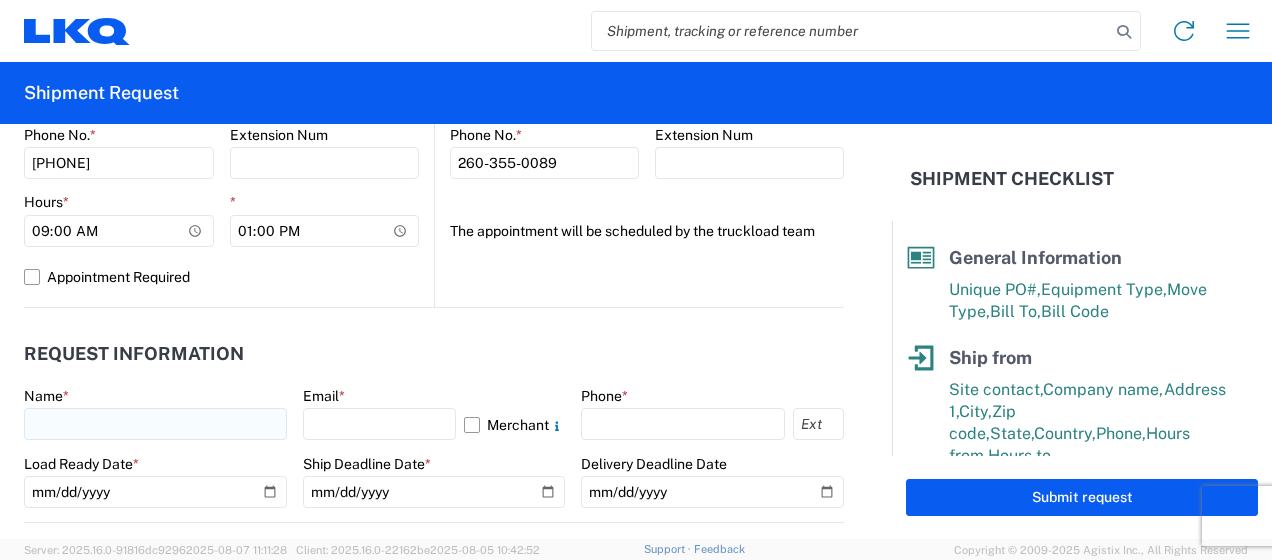 scroll, scrollTop: 931, scrollLeft: 0, axis: vertical 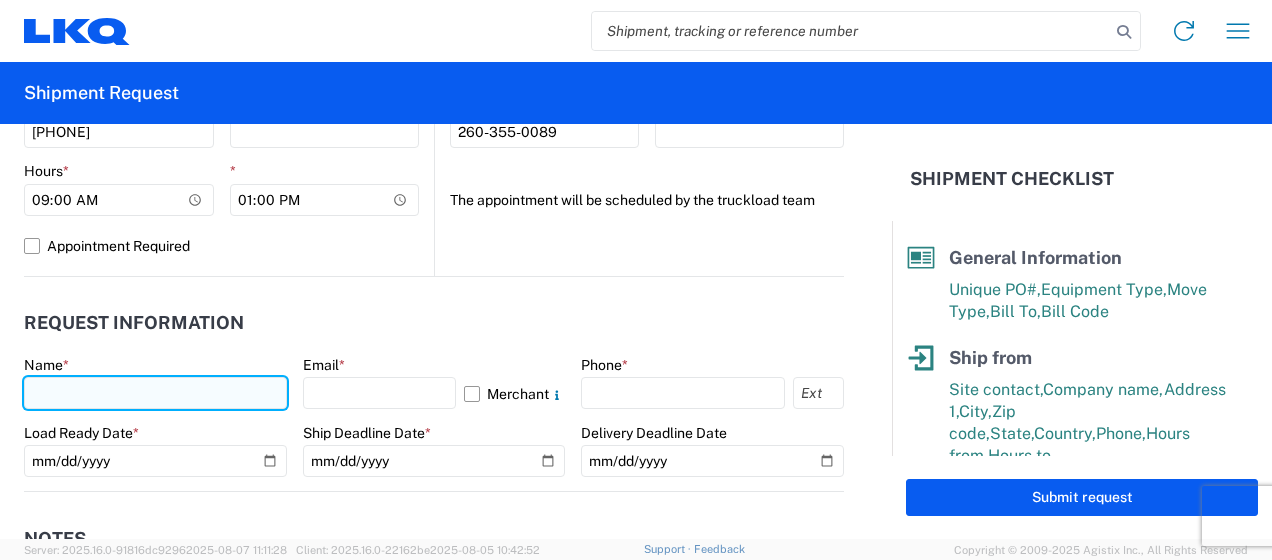 click 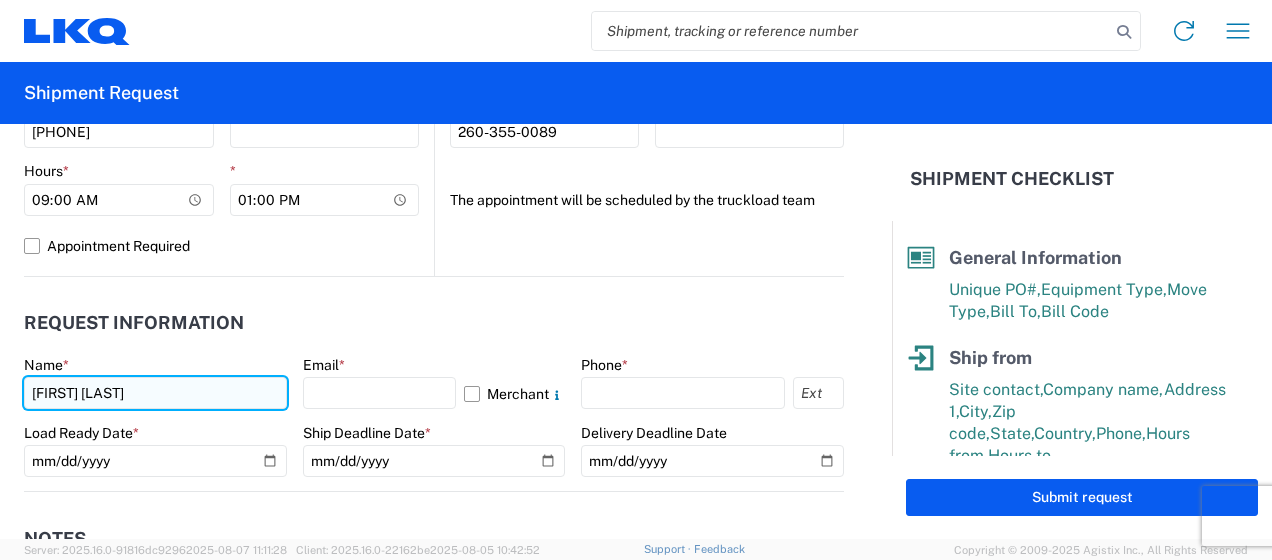 type on "[FIRST] [LAST]" 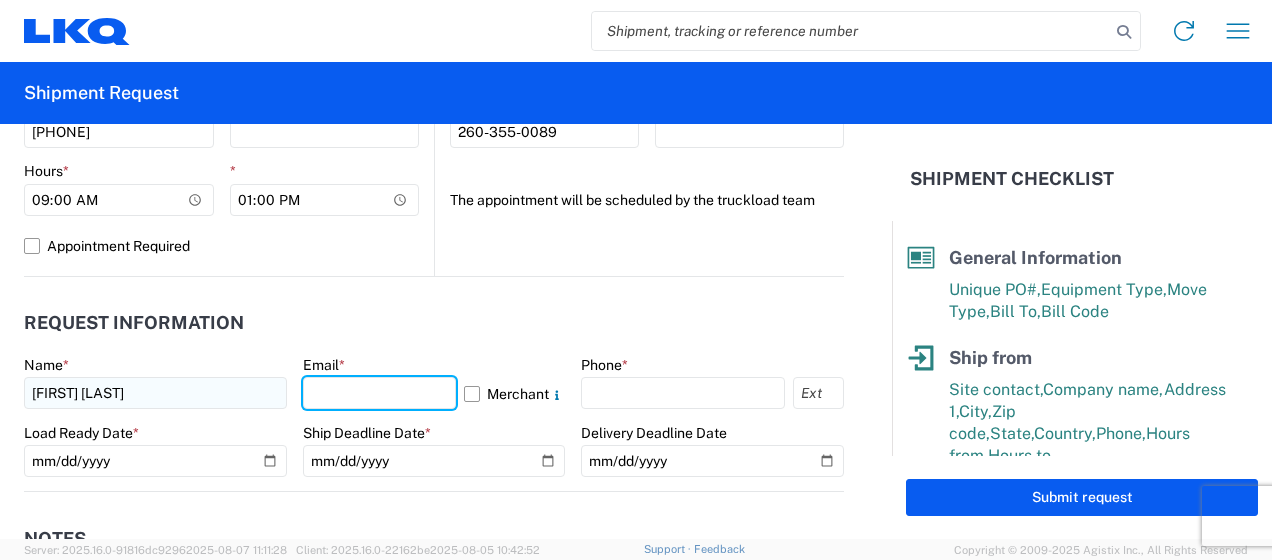 scroll, scrollTop: 831, scrollLeft: 0, axis: vertical 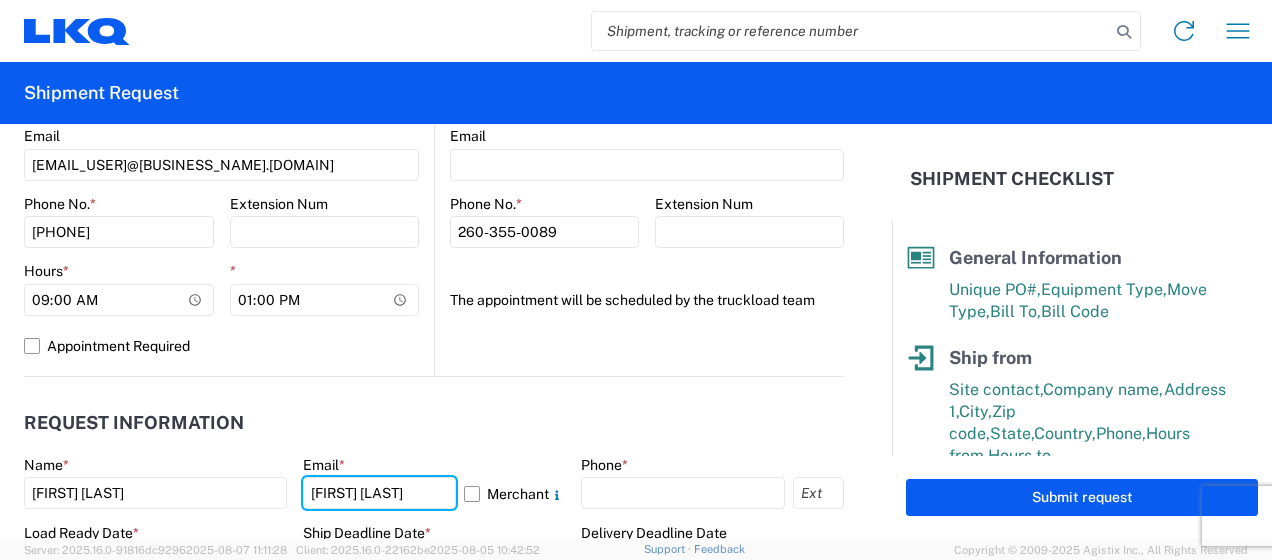 type on "[EMAIL_USER]@[BUSINESS_NAME].[DOMAIN]" 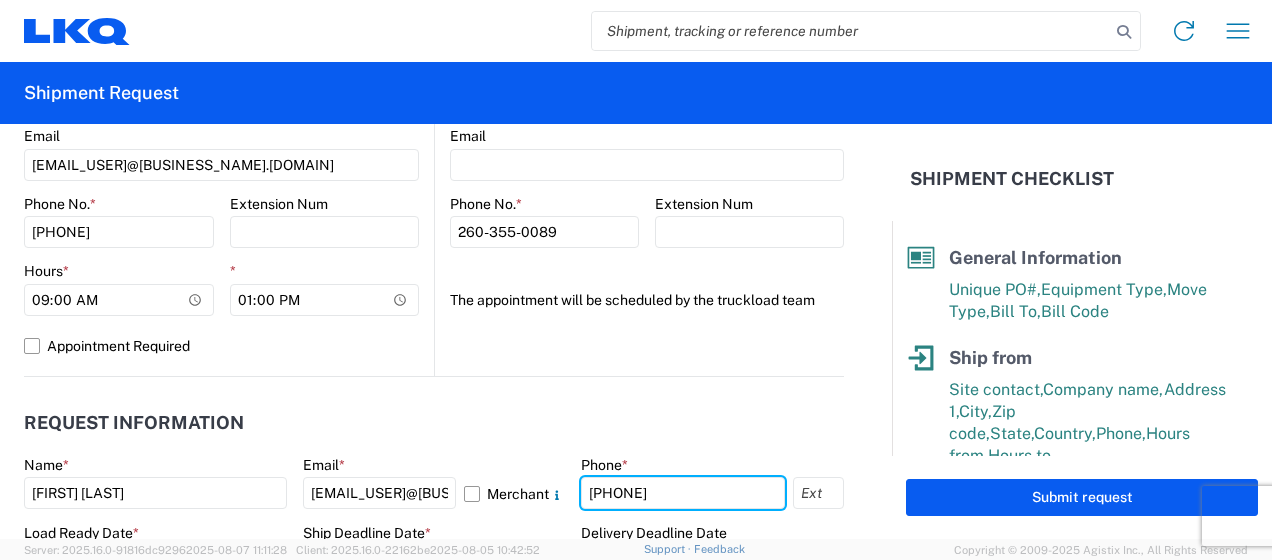 type on "[PHONE]" 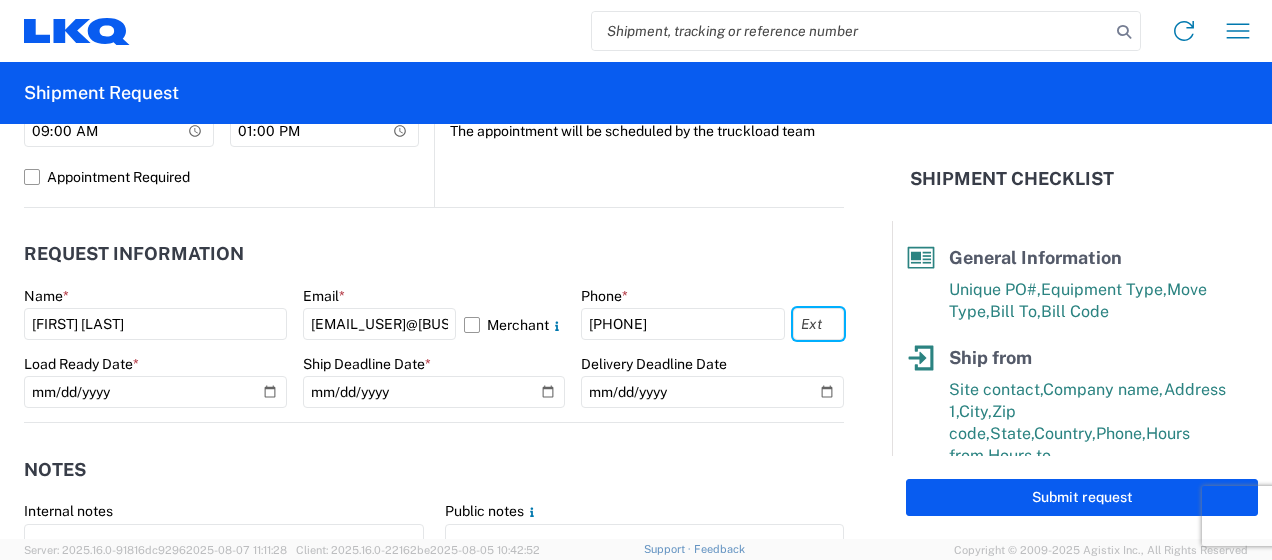 scroll, scrollTop: 1031, scrollLeft: 0, axis: vertical 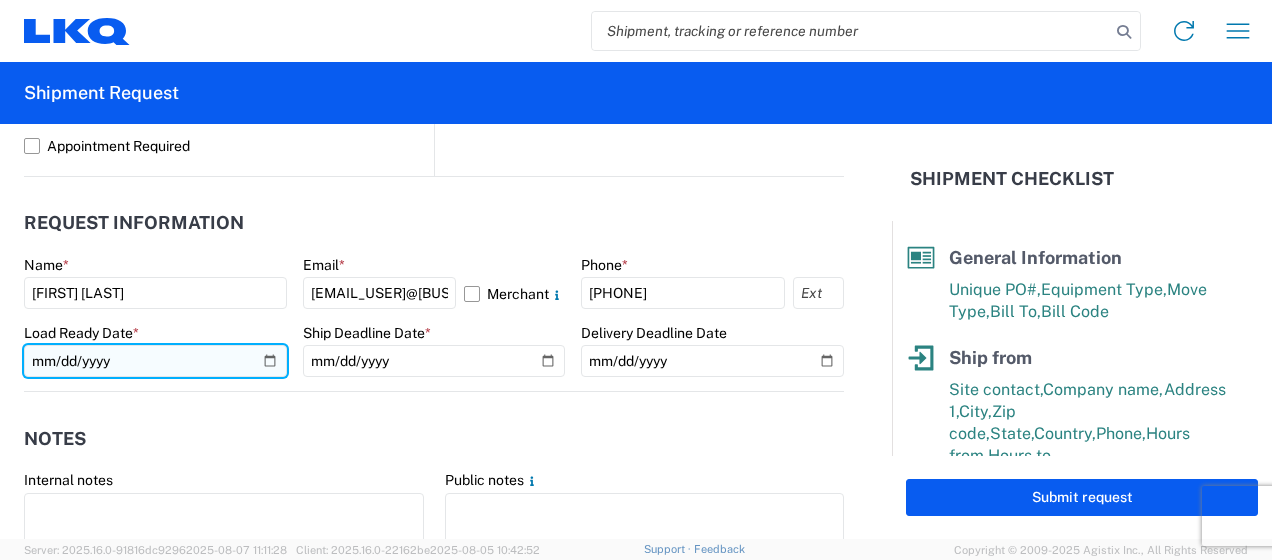 click 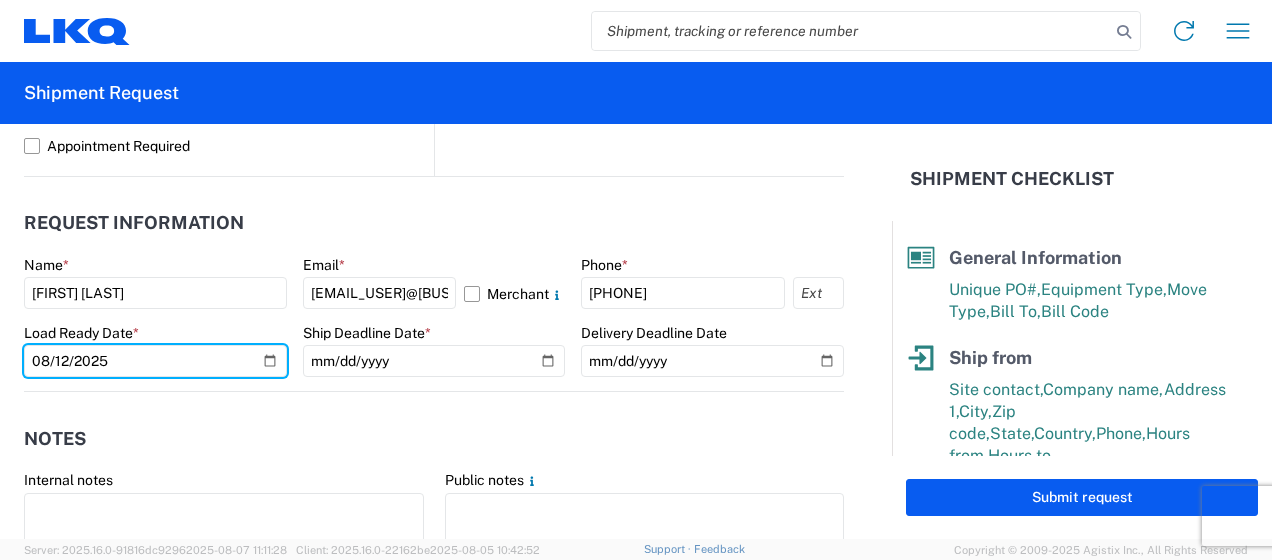 type on "2025-08-12" 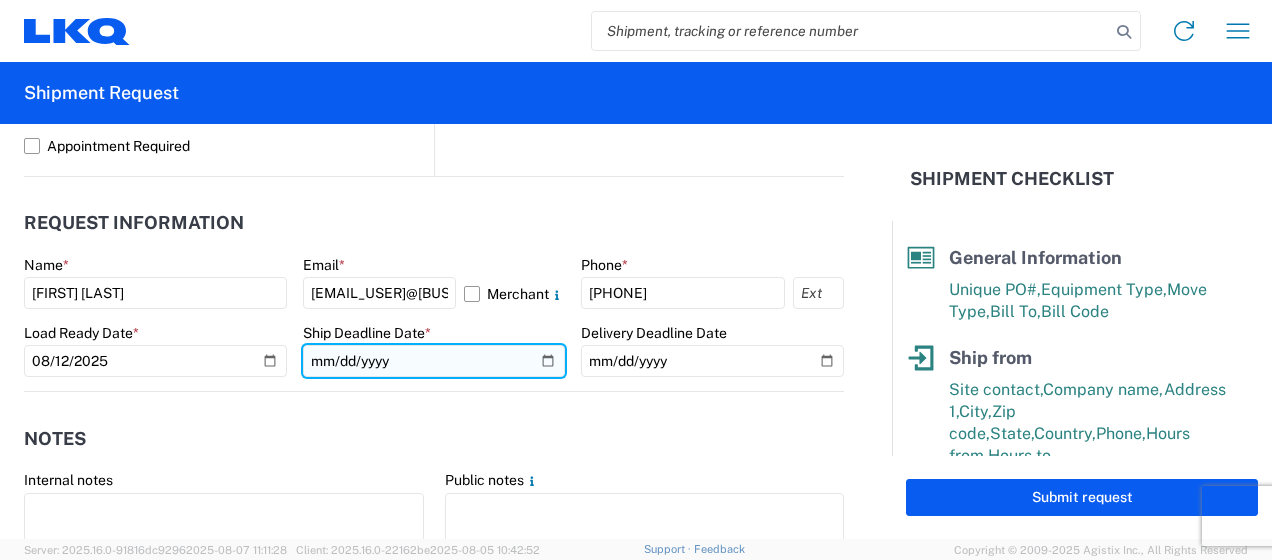 click 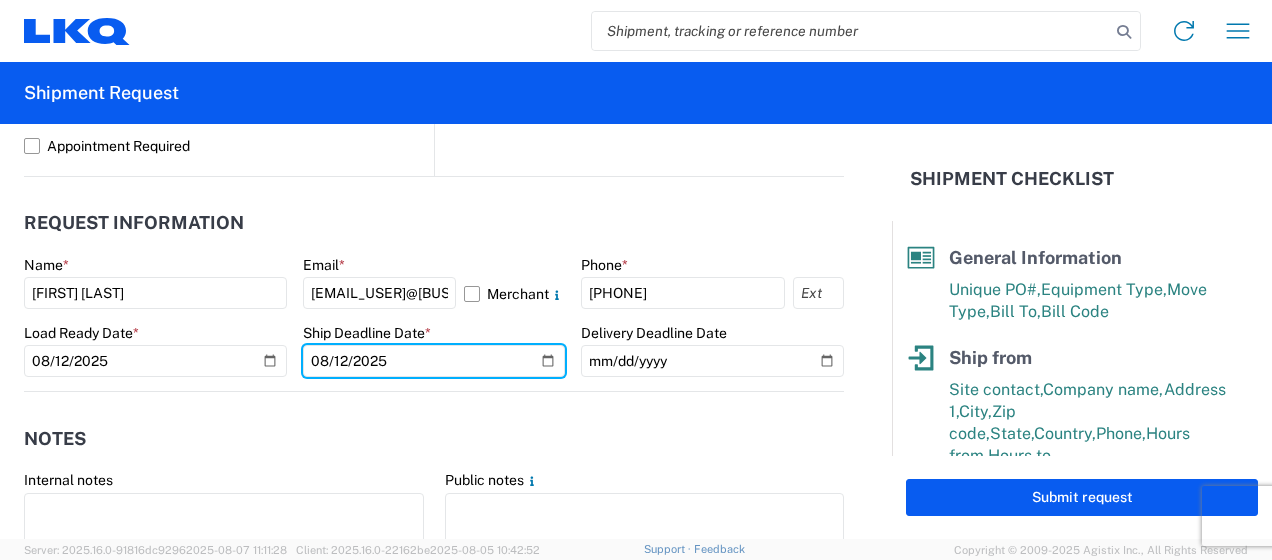 type on "2025-08-12" 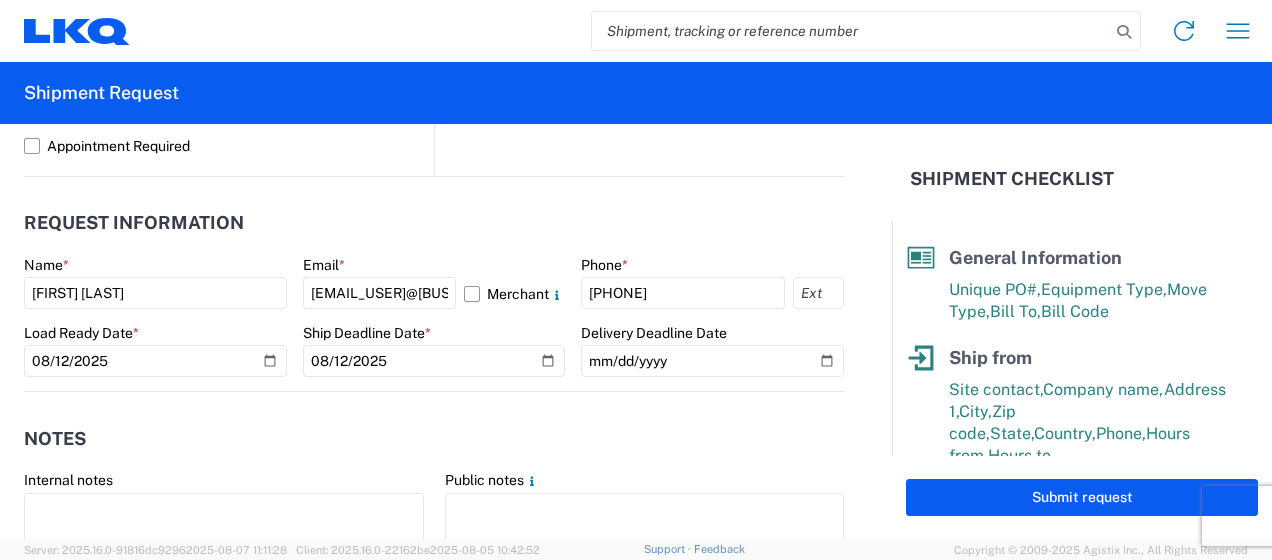 click on "Notes   Internal notes   Public notes
Quote only" 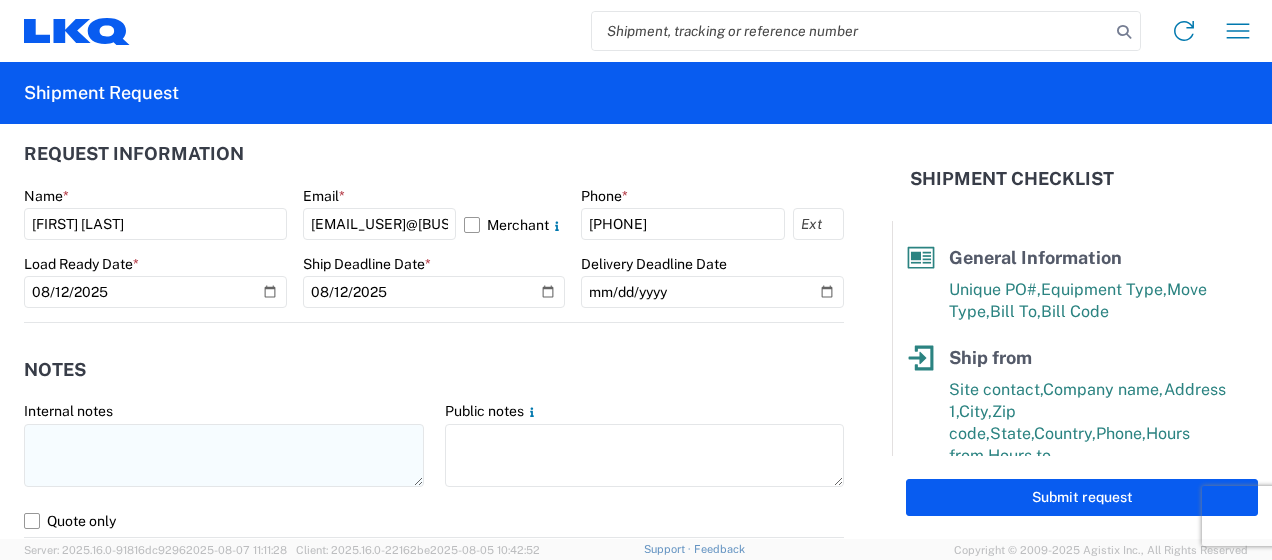 scroll, scrollTop: 1131, scrollLeft: 0, axis: vertical 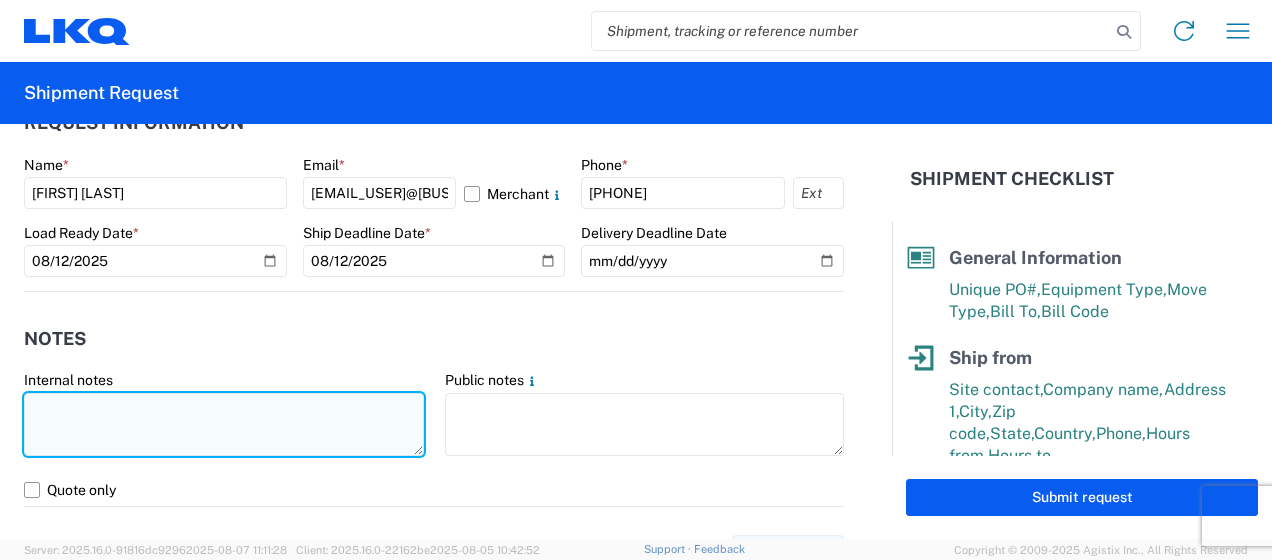click 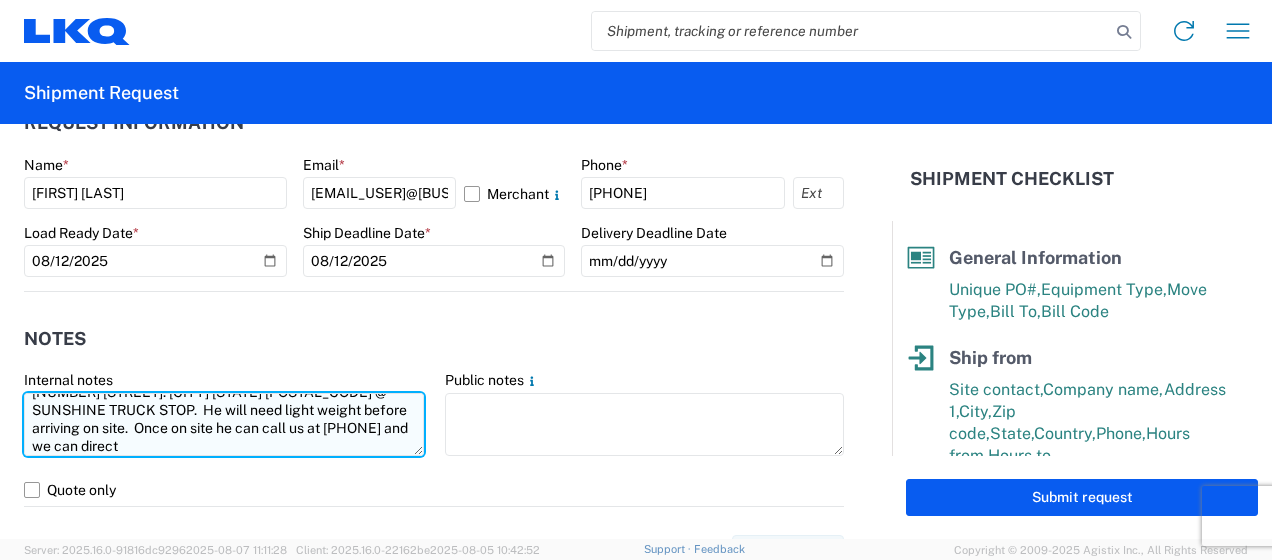 scroll, scrollTop: 50, scrollLeft: 0, axis: vertical 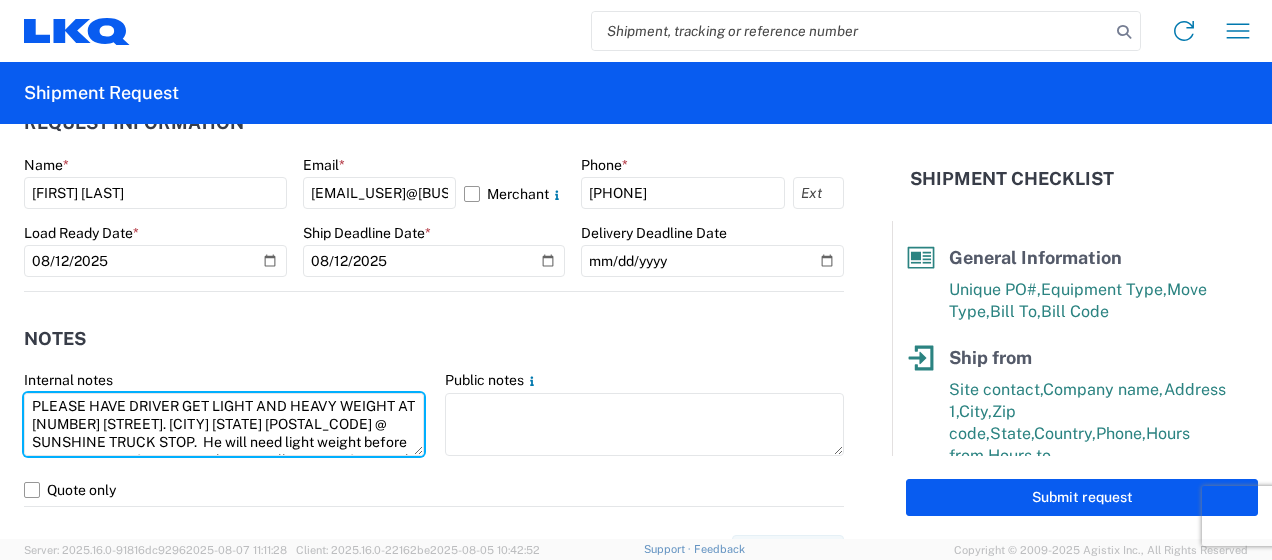 drag, startPoint x: 280, startPoint y: 441, endPoint x: 2, endPoint y: 354, distance: 291.29538 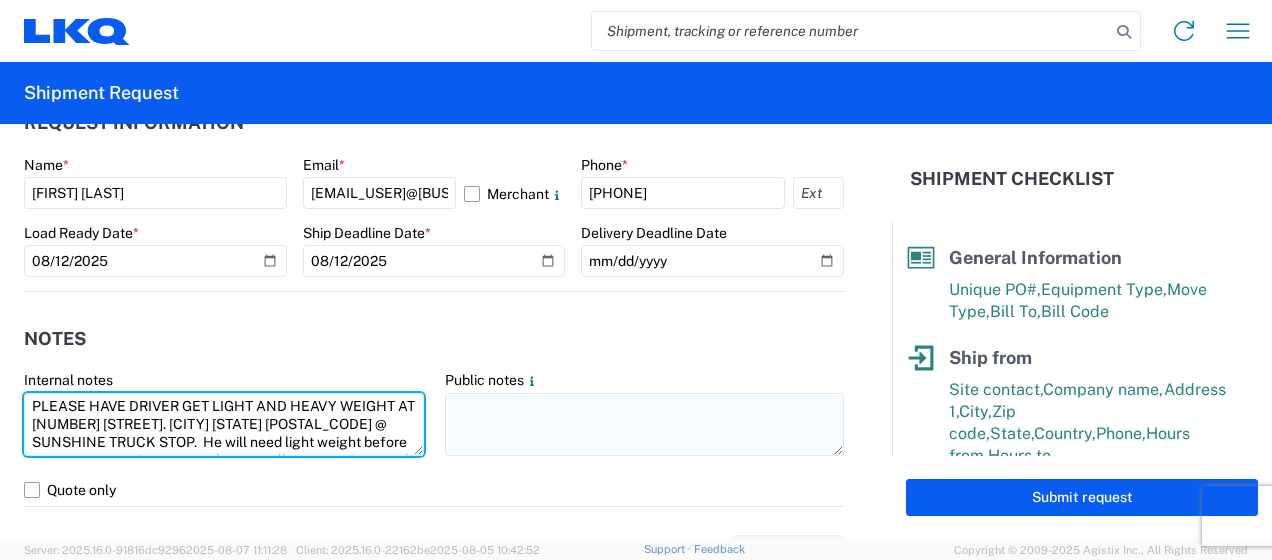 type on "PLEASE HAVE DRIVER GET LIGHT AND HEAVY WEIGHT AT [NUMBER] [STREET]. [CITY] [STATE] [POSTAL_CODE] @ SUNSHINE TRUCK STOP.  He will need light weight before arriving on site.  Once on site he can call us at [PHONE] and we can direct the driver to the loading area" 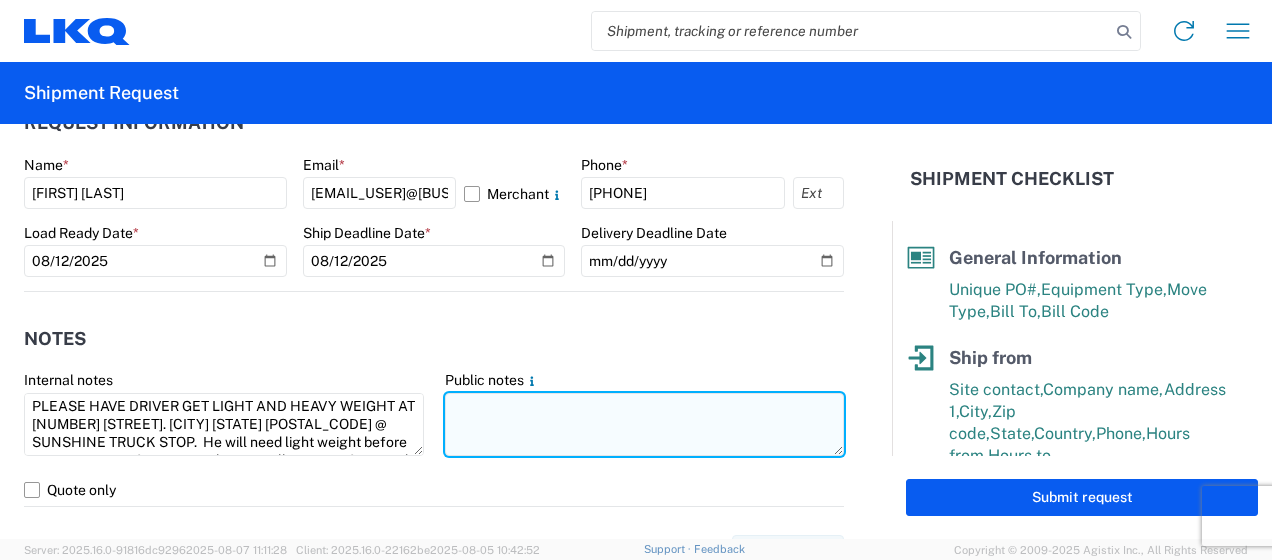 click 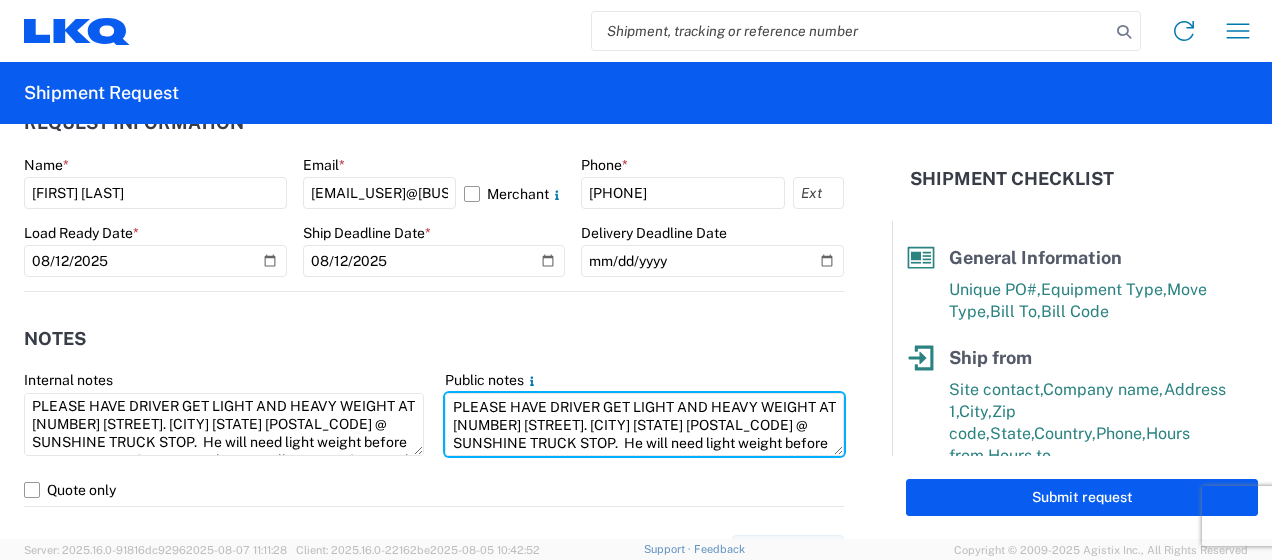 scroll, scrollTop: 50, scrollLeft: 0, axis: vertical 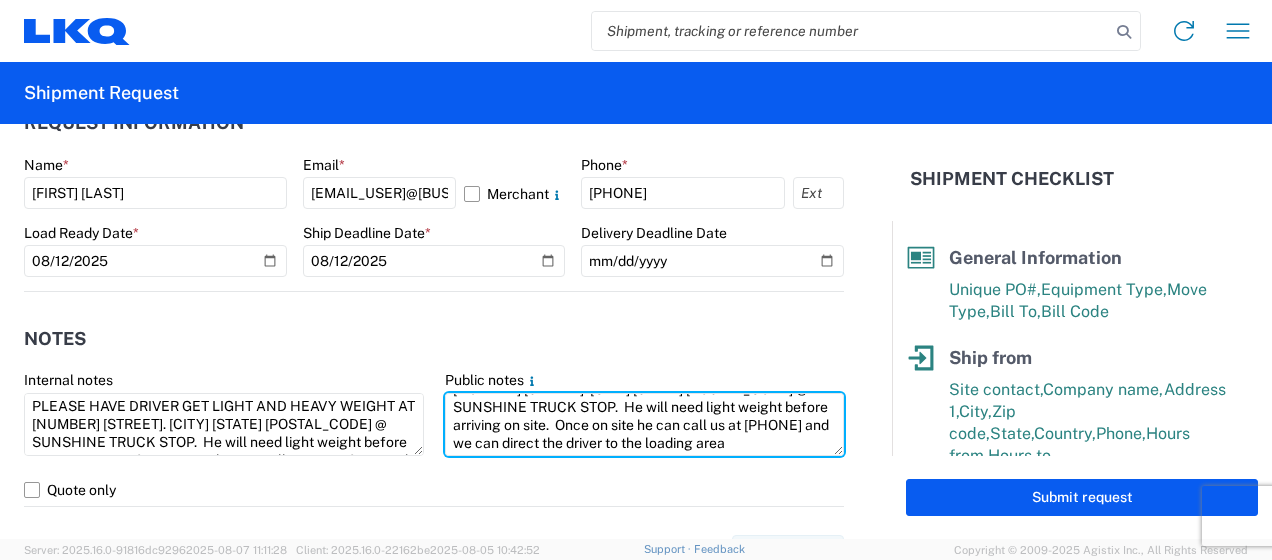 type on "PLEASE HAVE DRIVER GET LIGHT AND HEAVY WEIGHT AT [NUMBER] [STREET]. [CITY] [STATE] [POSTAL_CODE] @ SUNSHINE TRUCK STOP.  He will need light weight before arriving on site.  Once on site he can call us at [PHONE] and we can direct the driver to the loading area" 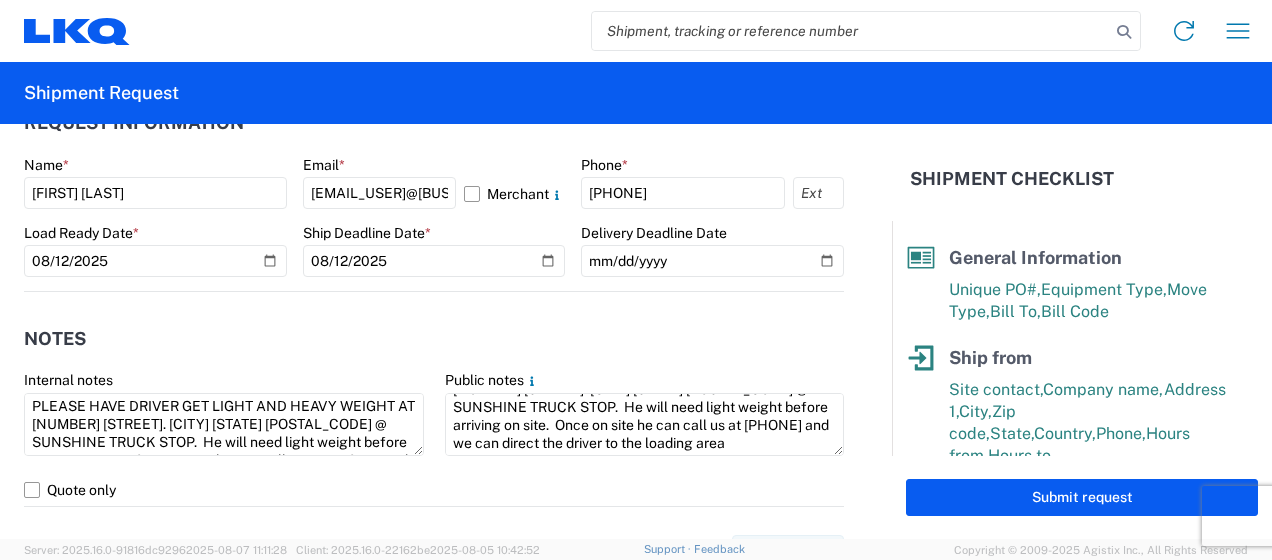 click on "Notes" 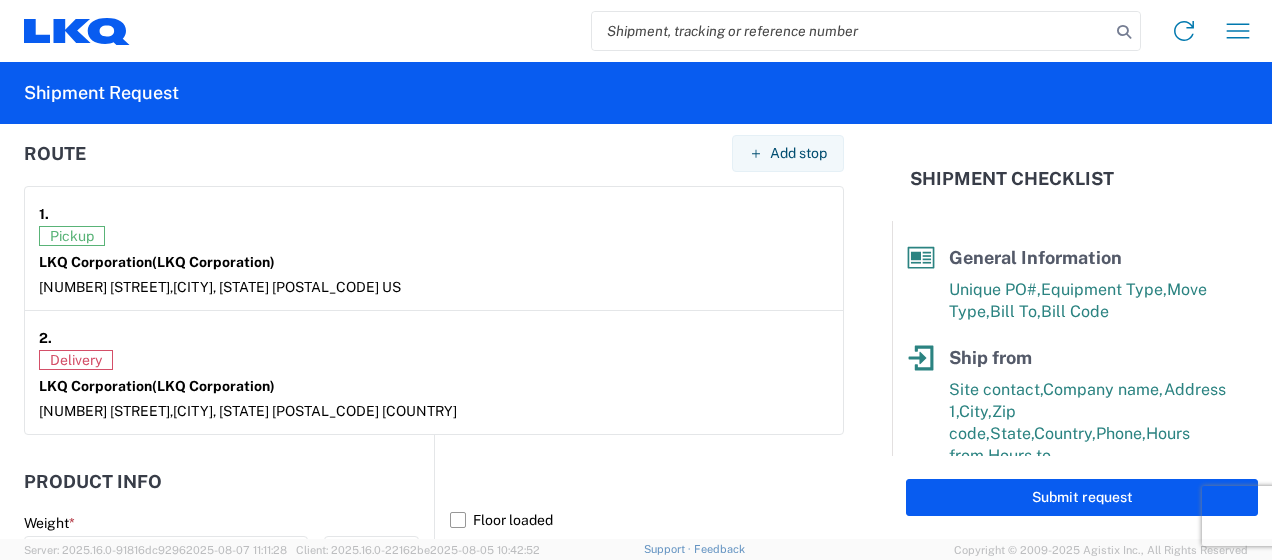scroll, scrollTop: 1631, scrollLeft: 0, axis: vertical 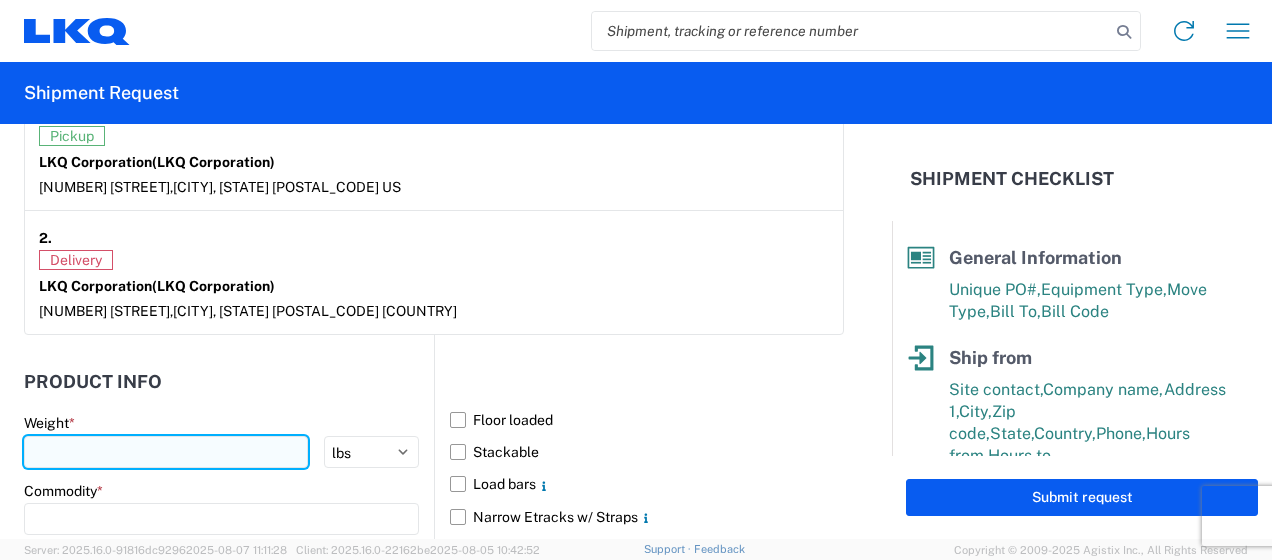 click 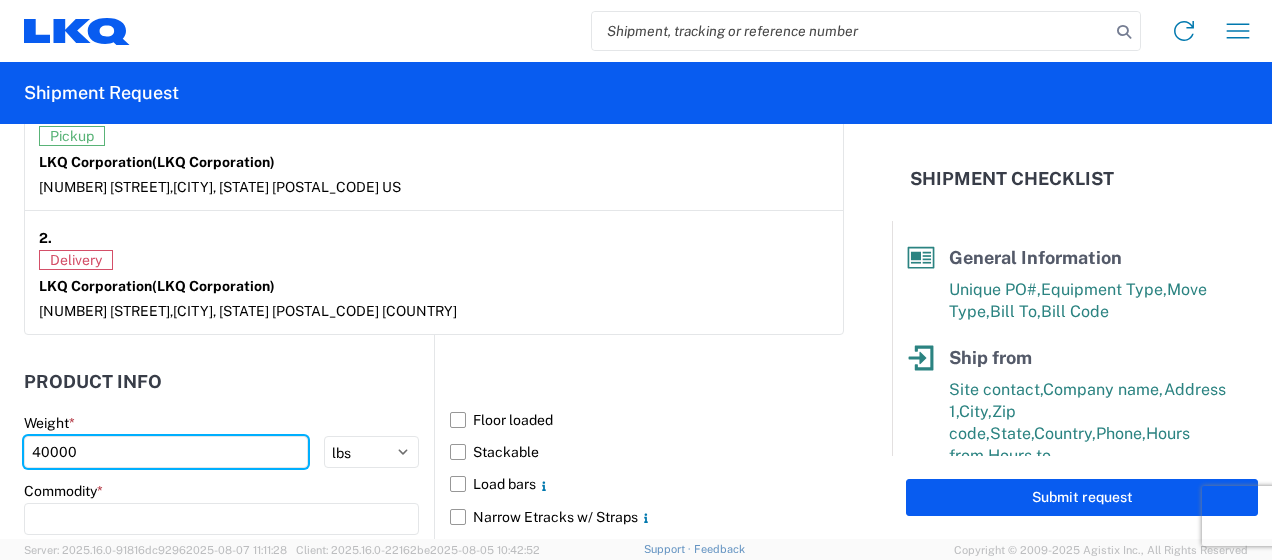 type on "40000" 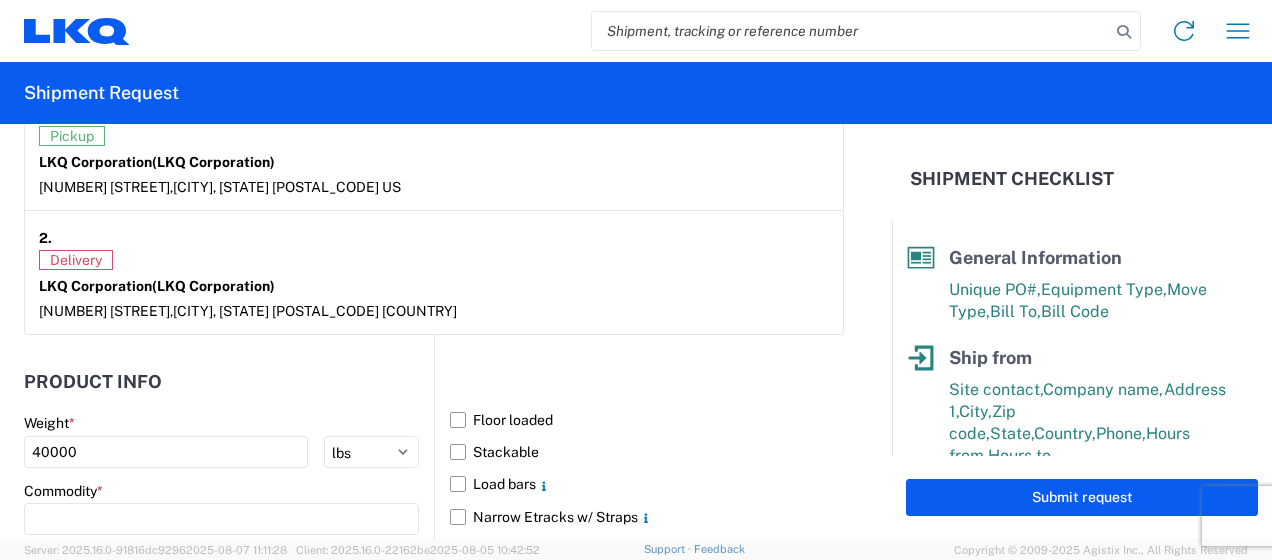 click on "Product Info" 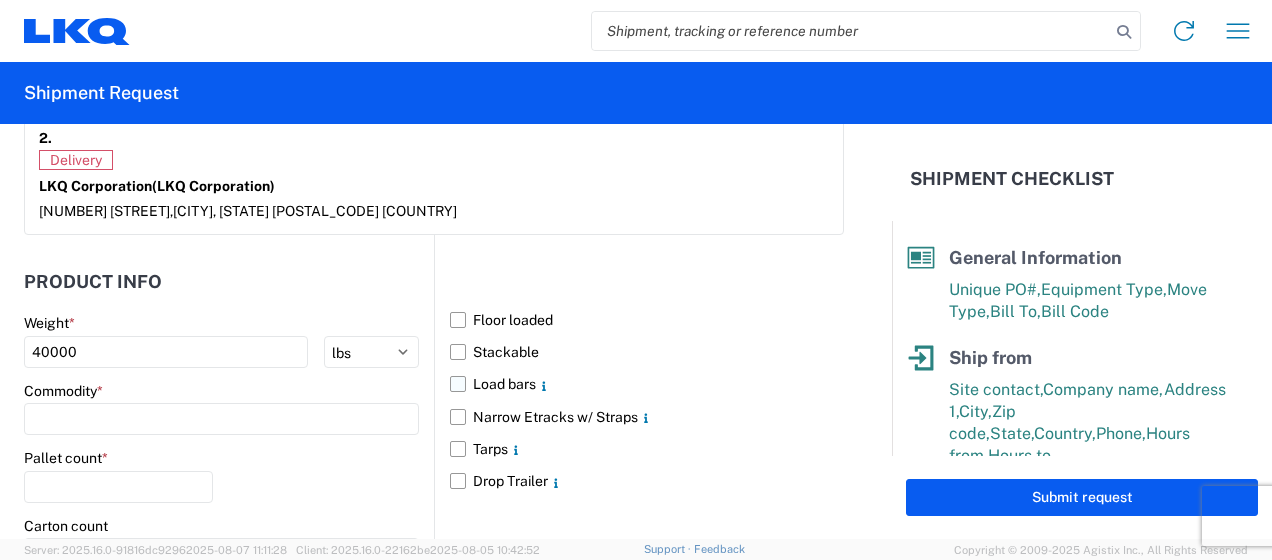 click on "Load bars" 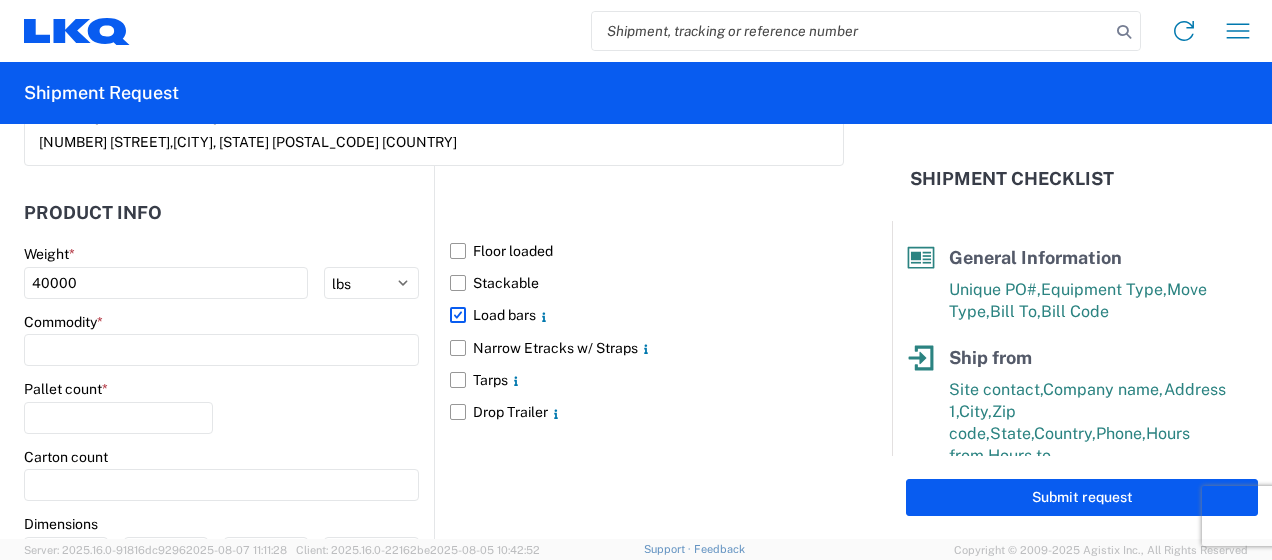 scroll, scrollTop: 1831, scrollLeft: 0, axis: vertical 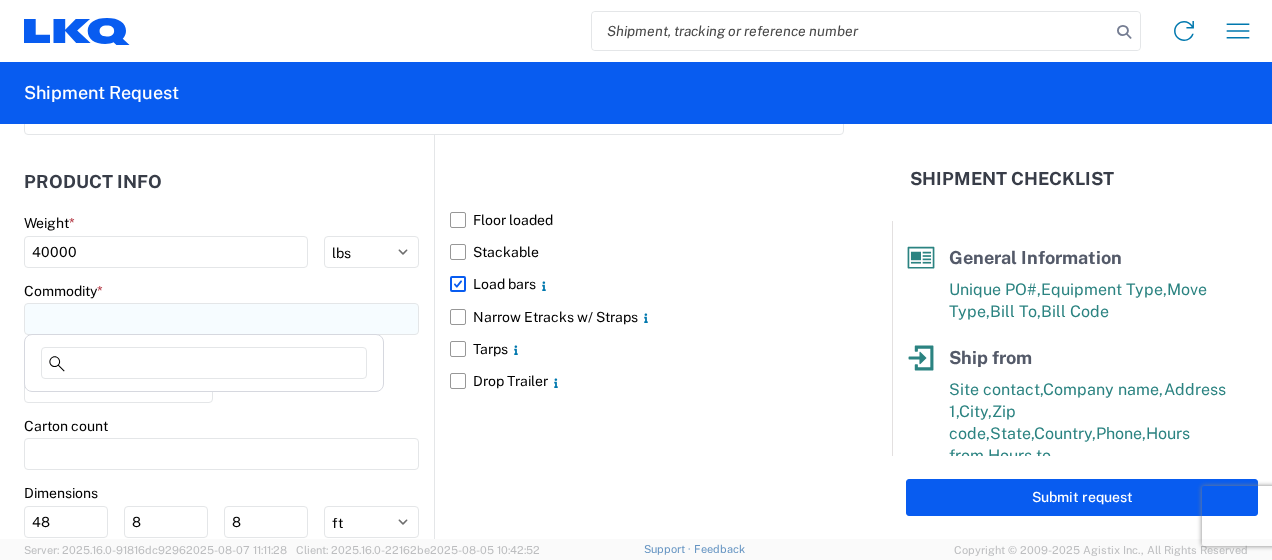 click 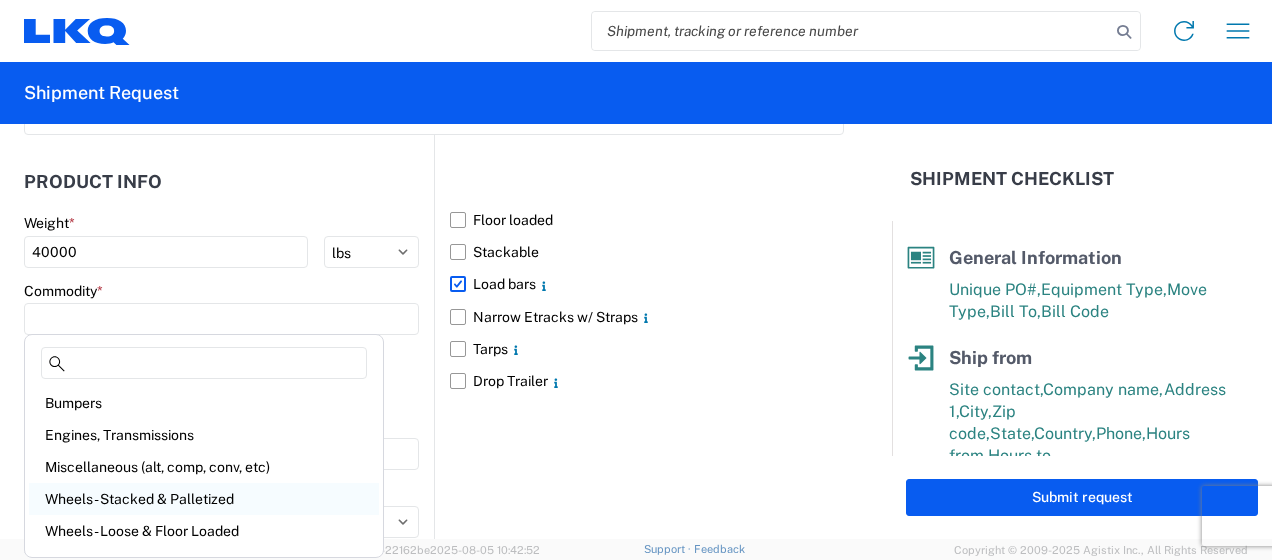 click on "Wheels - Stacked & Palletized" 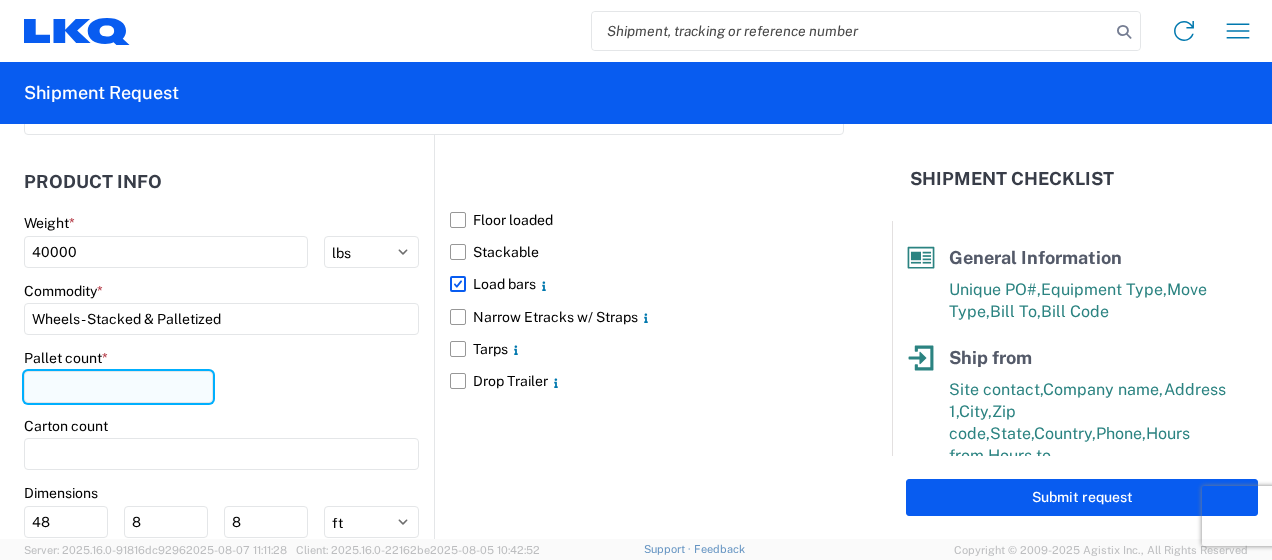 click 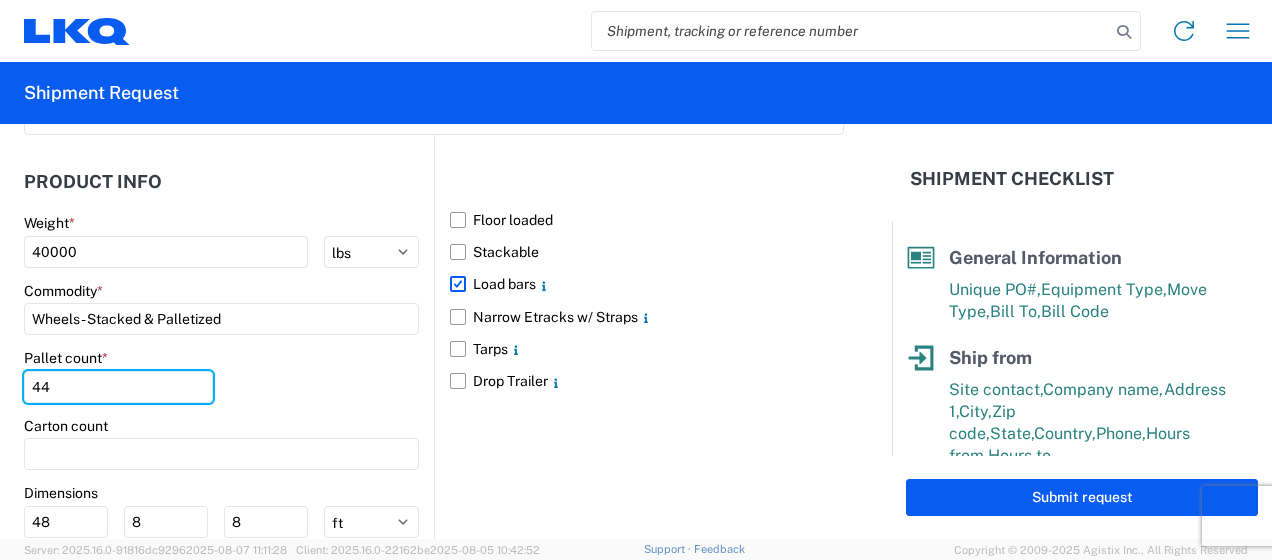 type on "44" 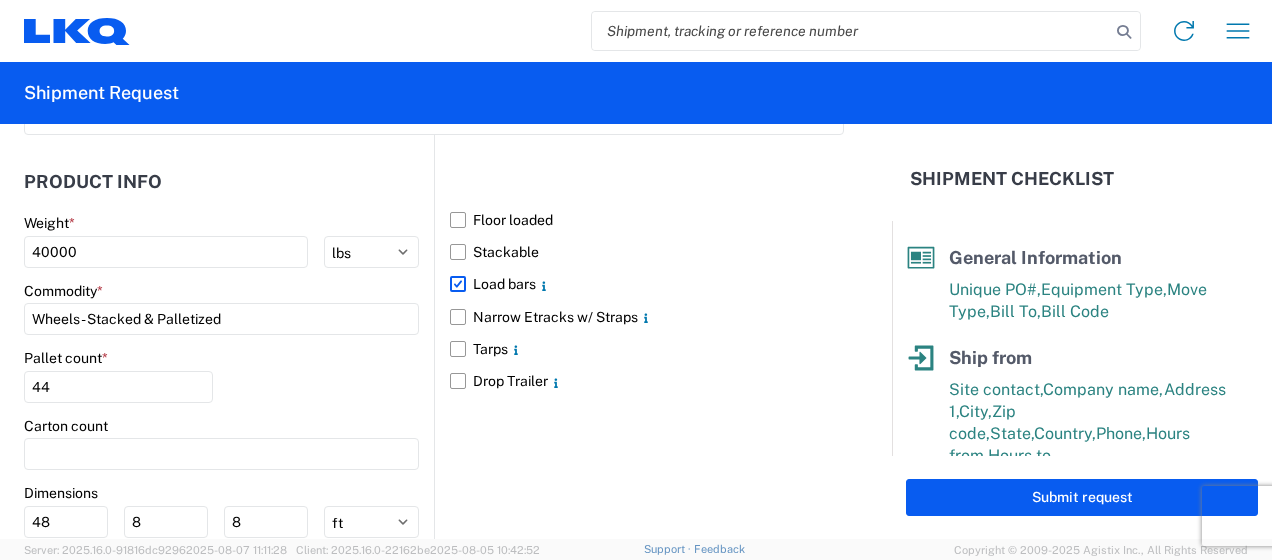 click on "Pallet count  * 44" 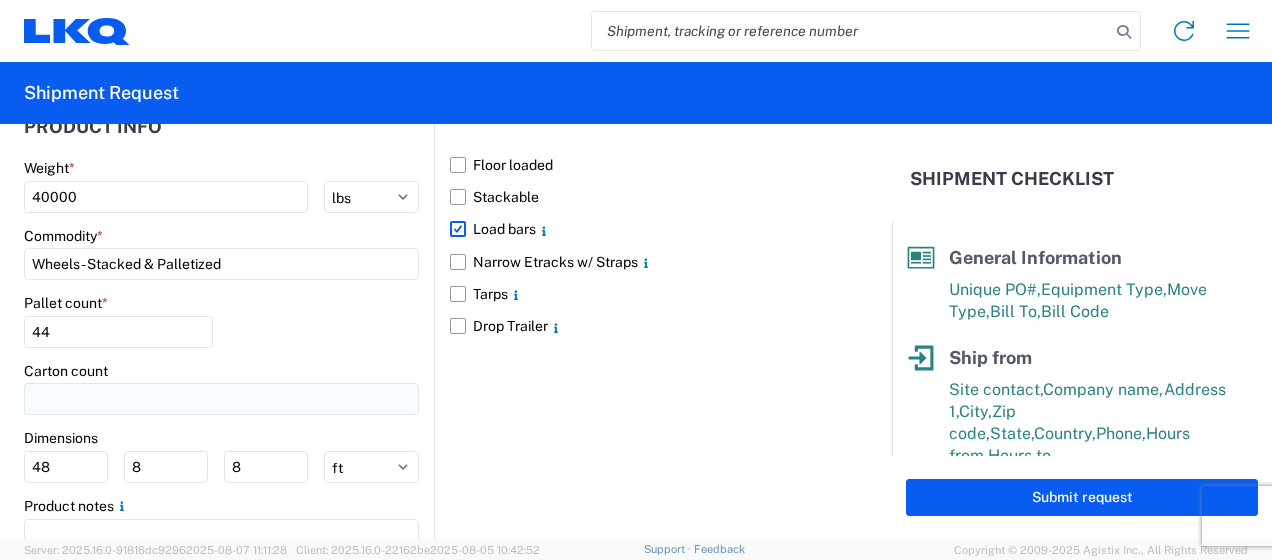 scroll, scrollTop: 1931, scrollLeft: 0, axis: vertical 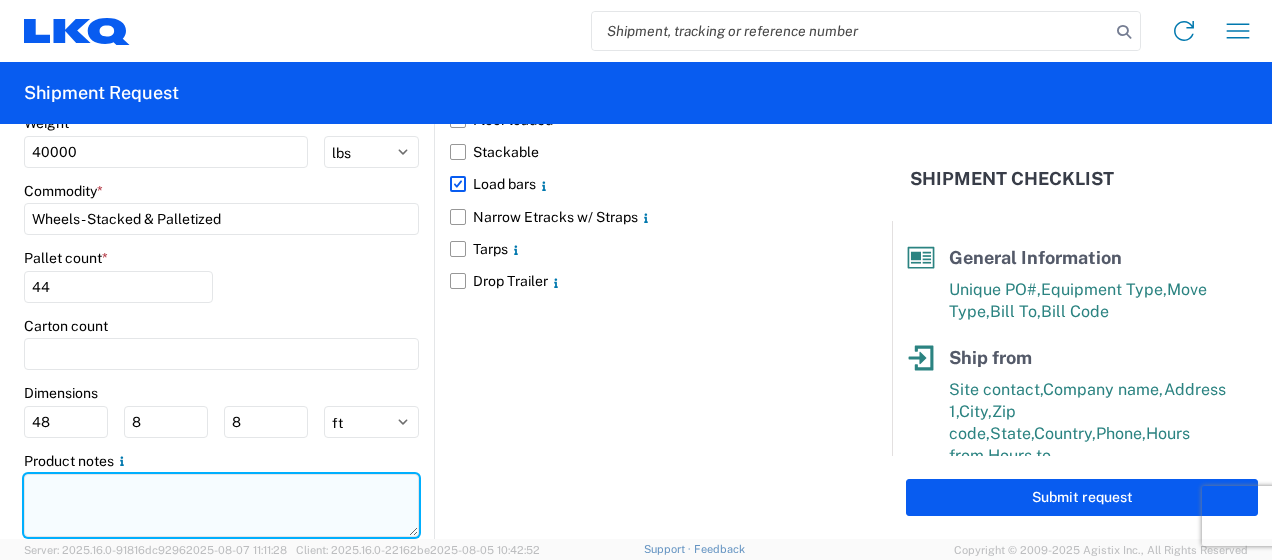 click 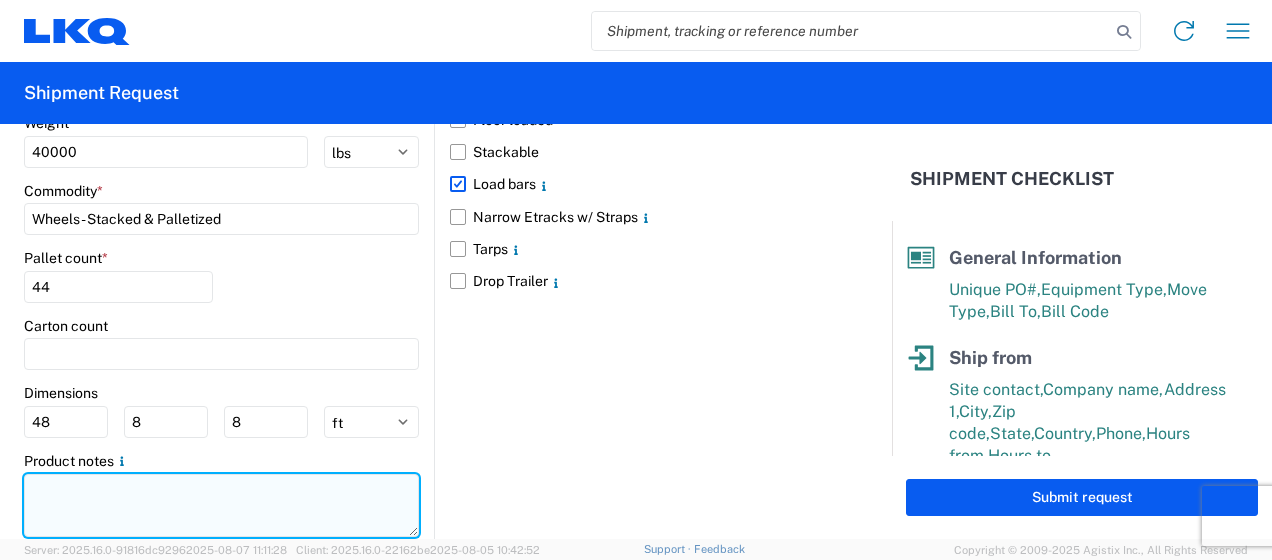 paste on "PLEASE HAVE DRIVER GET LIGHT AND HEAVY WEIGHT AT [NUMBER] [STREET]. [CITY] [STATE] [POSTAL_CODE] @ SUNSHINE TRUCK STOP.  He will need light weight before arriving on site.  Once on site he can call us at [PHONE] and we can direct the driver to the loading area" 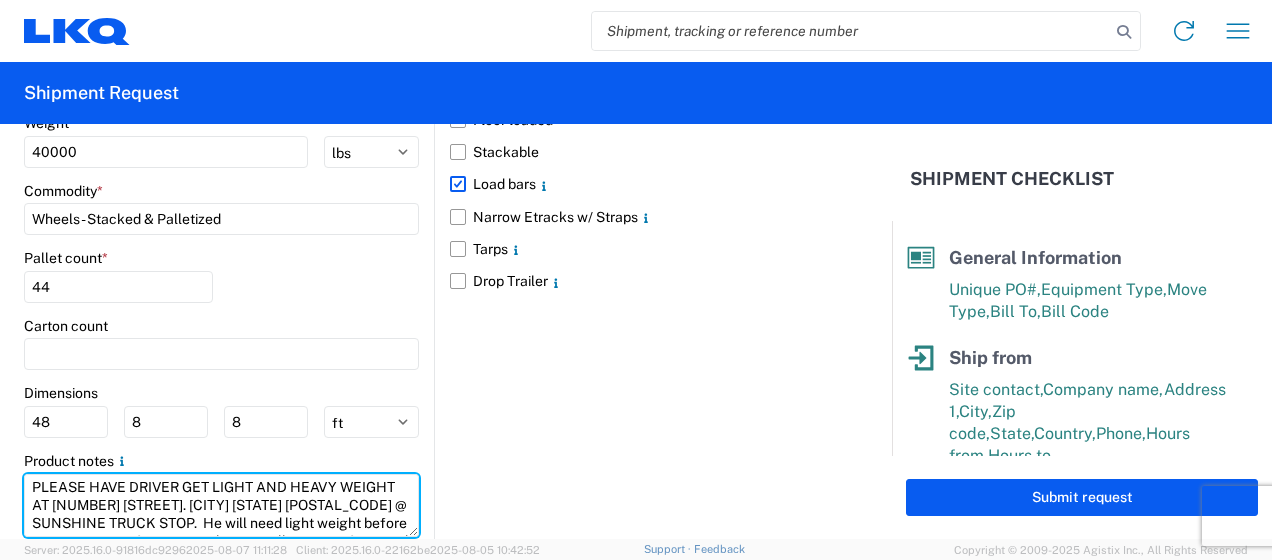 scroll, scrollTop: 50, scrollLeft: 0, axis: vertical 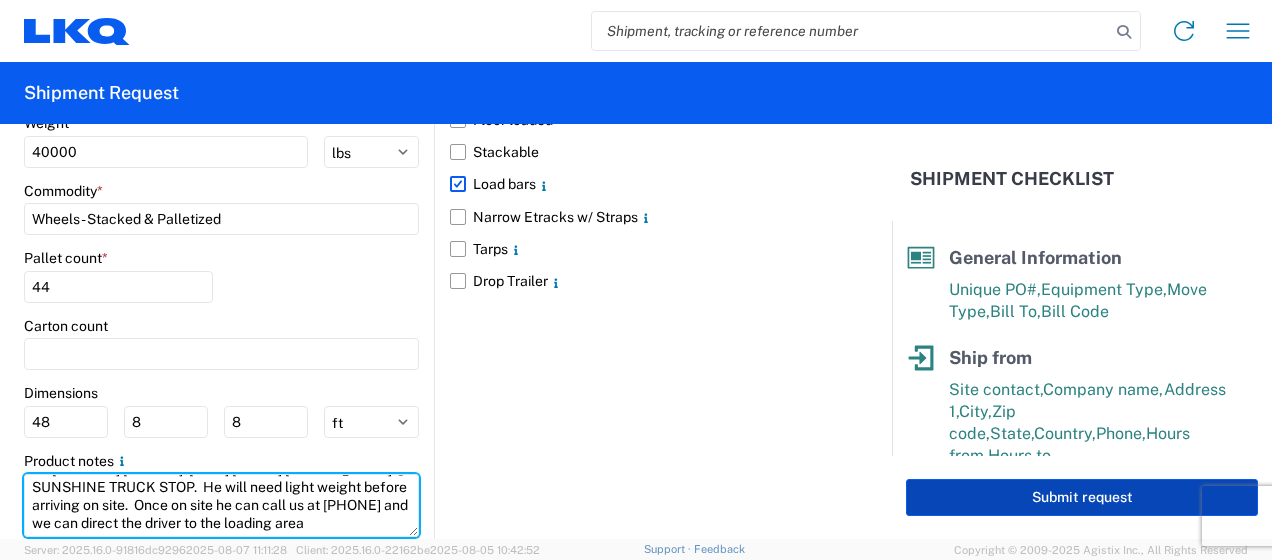 type on "PLEASE HAVE DRIVER GET LIGHT AND HEAVY WEIGHT AT [NUMBER] [STREET]. [CITY] [STATE] [POSTAL_CODE] @ SUNSHINE TRUCK STOP.  He will need light weight before arriving on site.  Once on site he can call us at [PHONE] and we can direct the driver to the loading area" 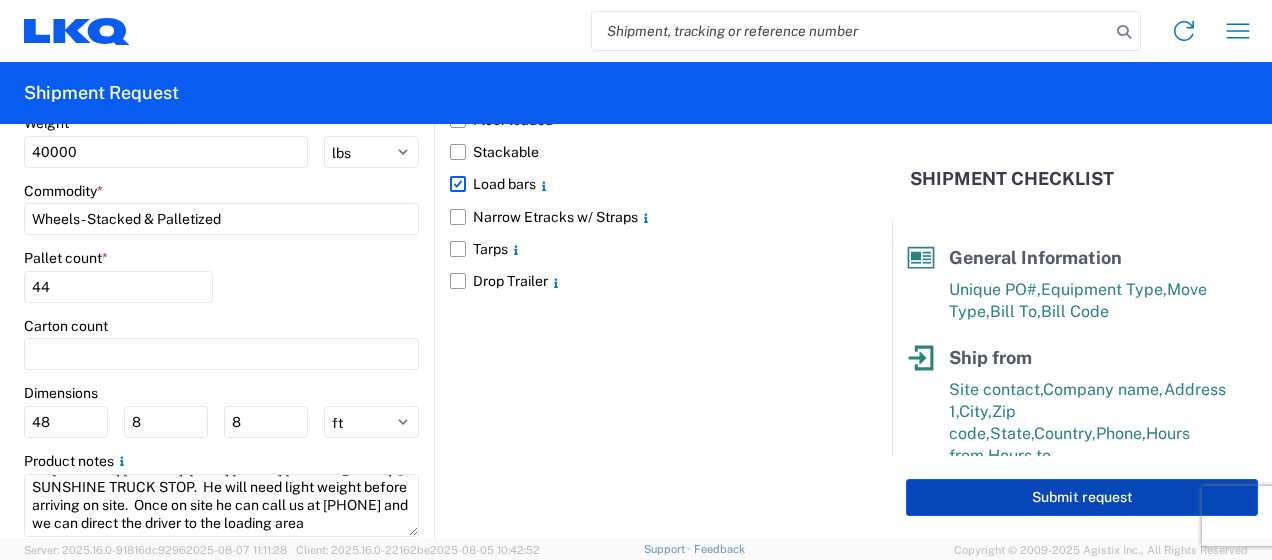 click on "Submit request" 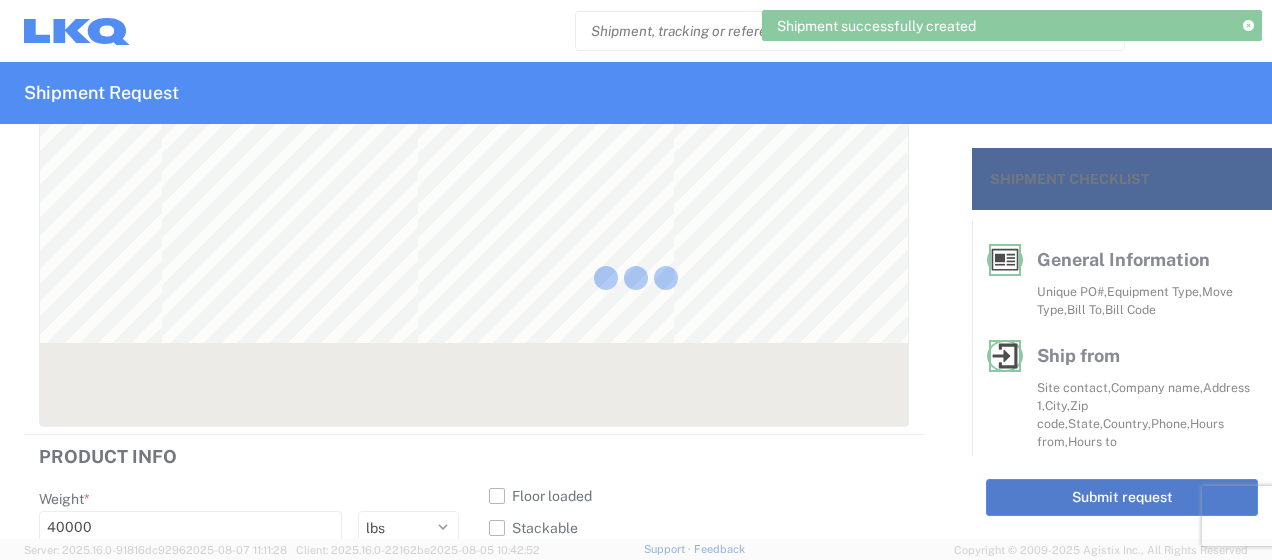 scroll, scrollTop: 36, scrollLeft: 0, axis: vertical 